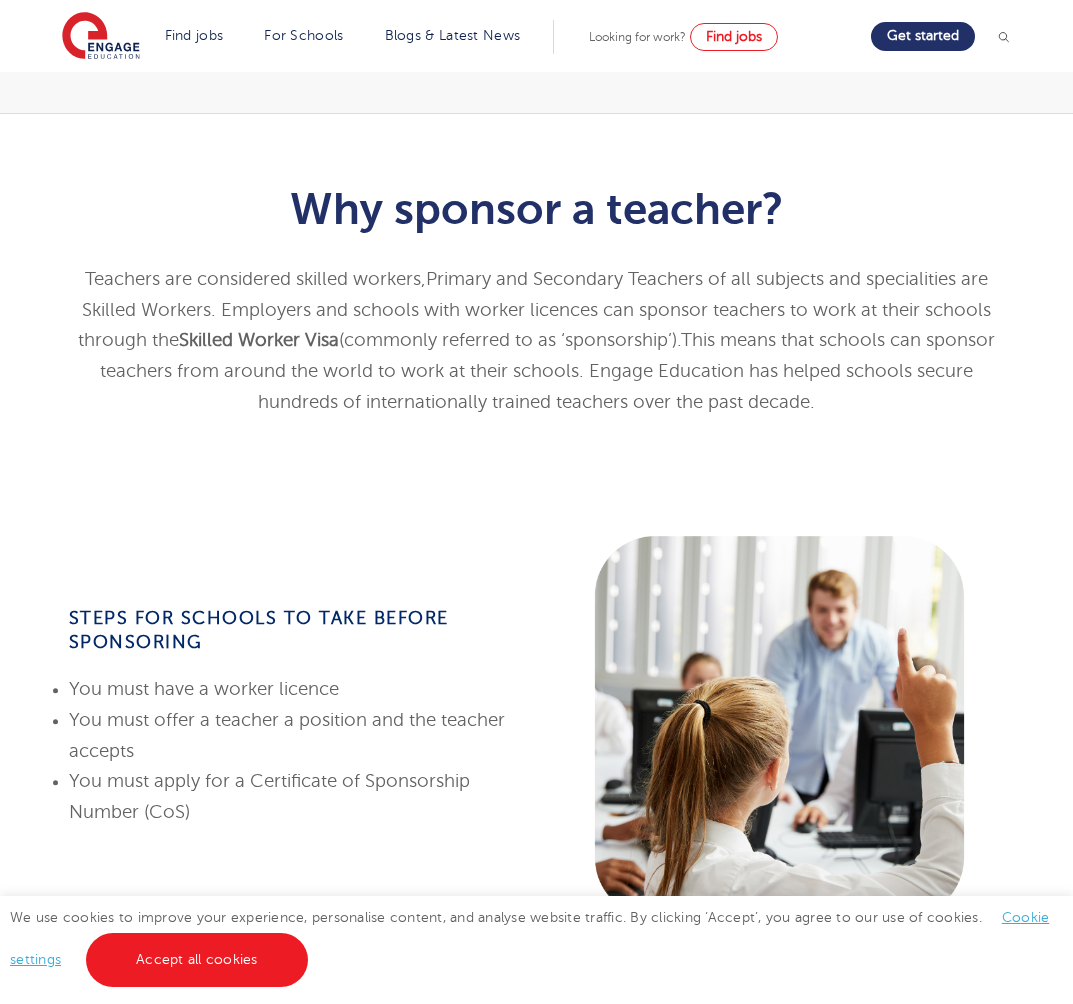 scroll, scrollTop: 270, scrollLeft: 0, axis: vertical 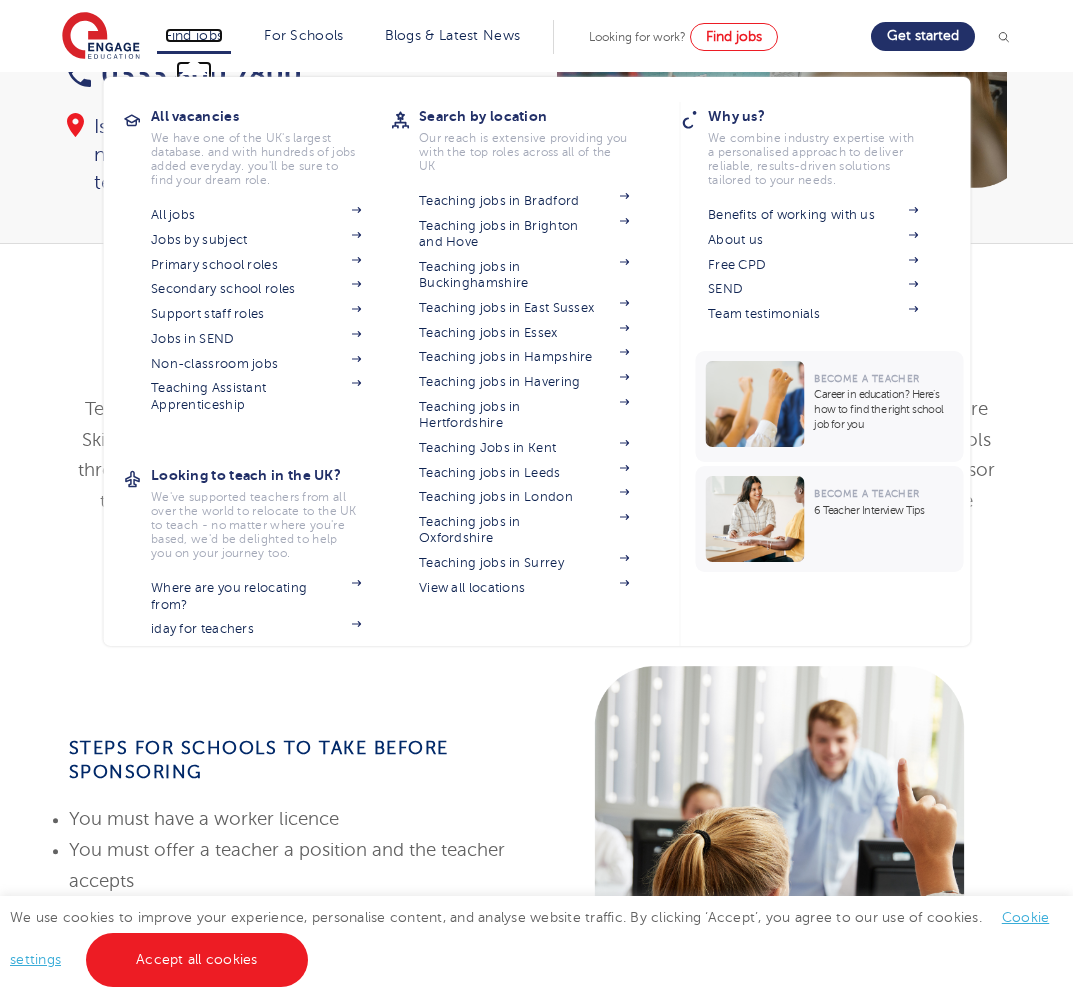 click on "Find jobs" at bounding box center [194, 35] 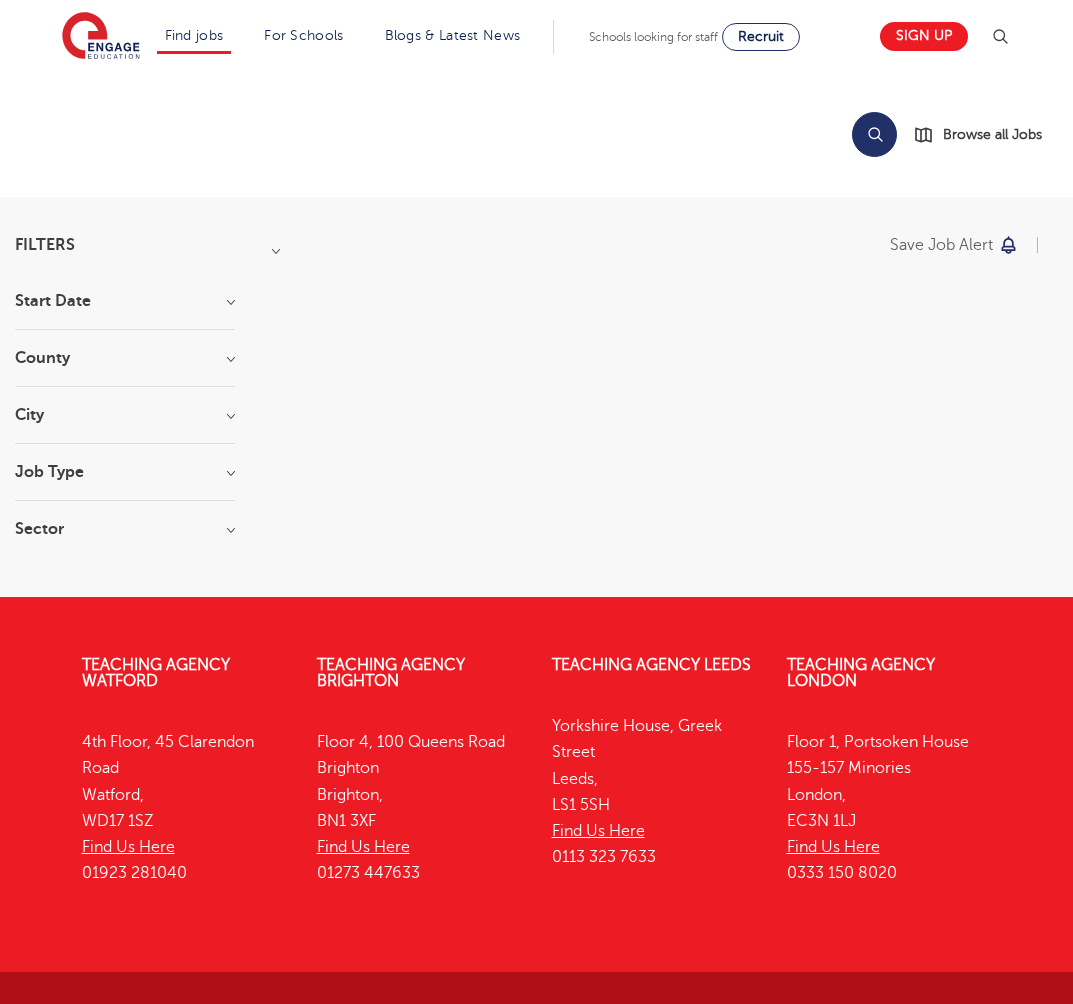 scroll, scrollTop: 0, scrollLeft: 0, axis: both 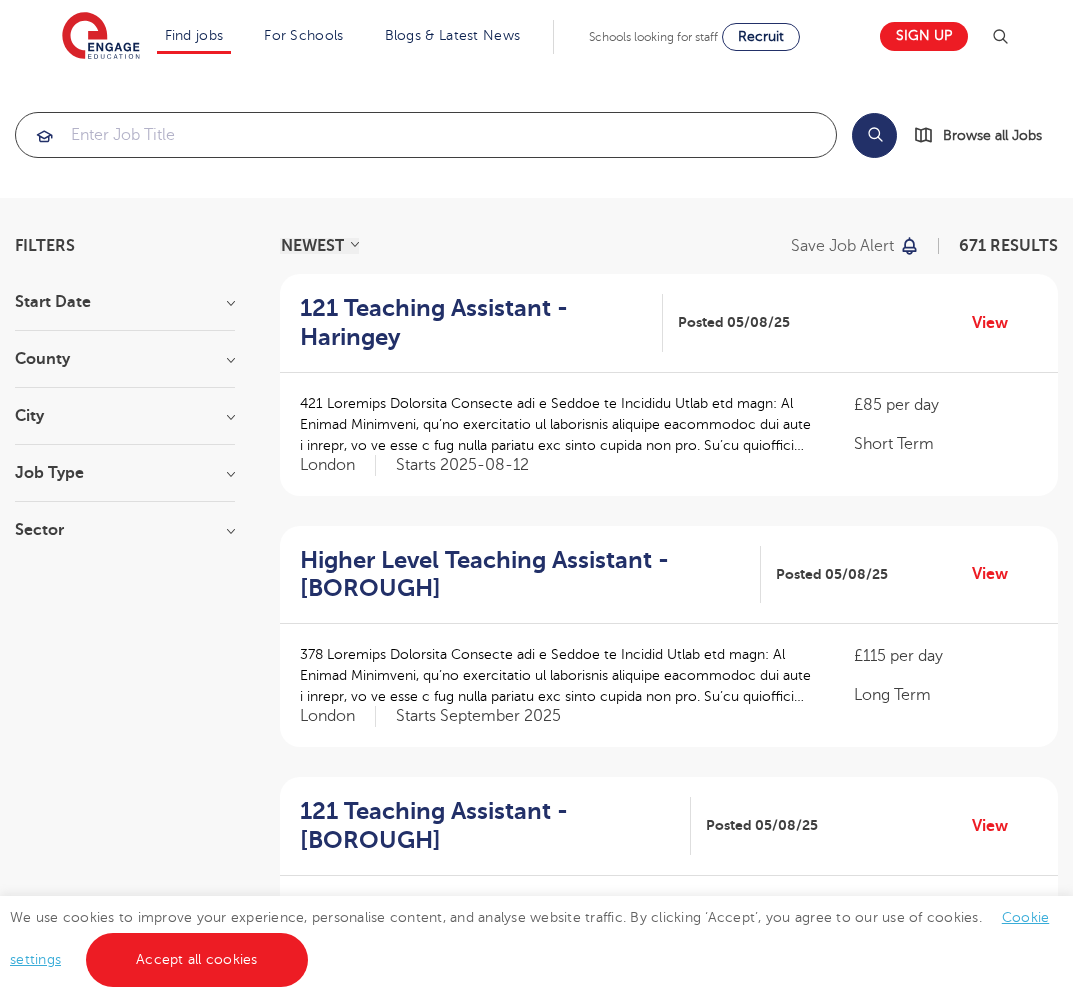 click at bounding box center (426, 135) 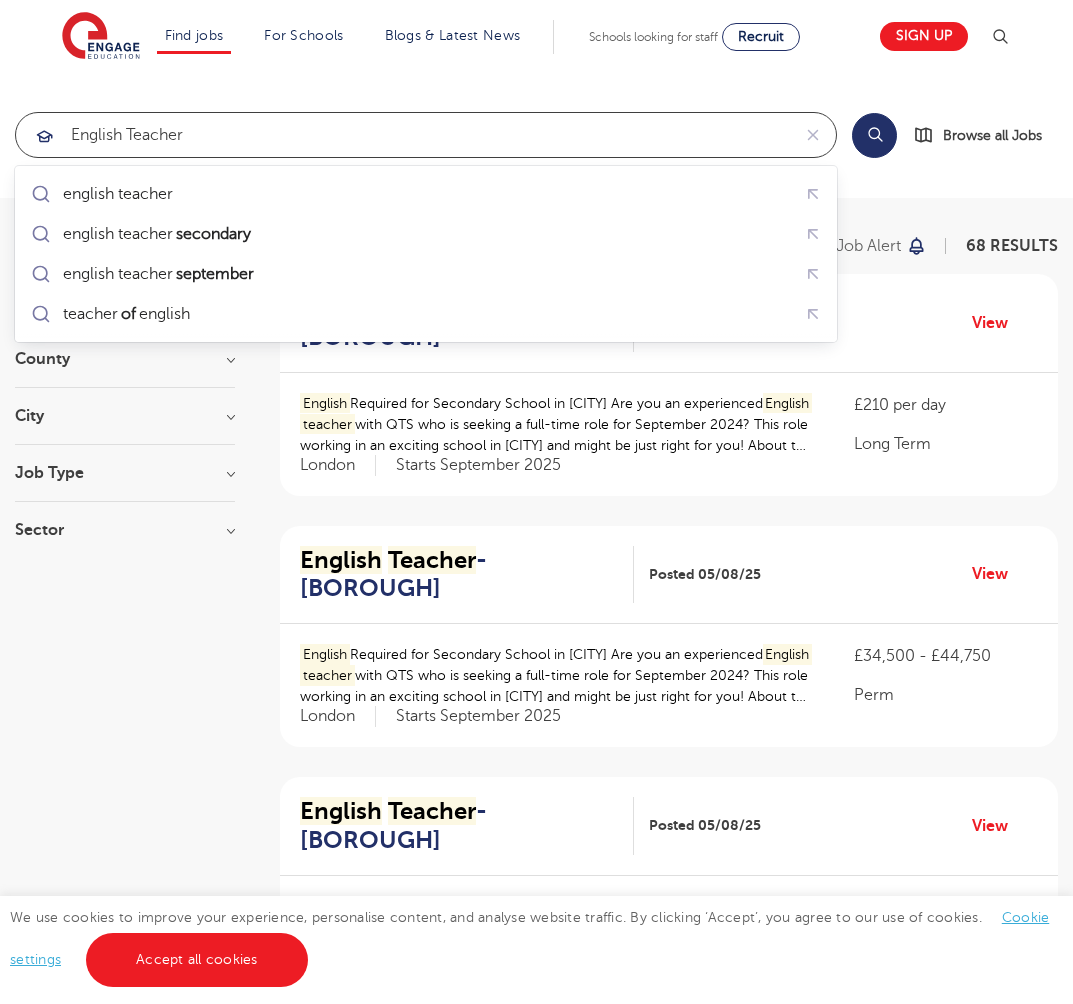 type on "english teacher" 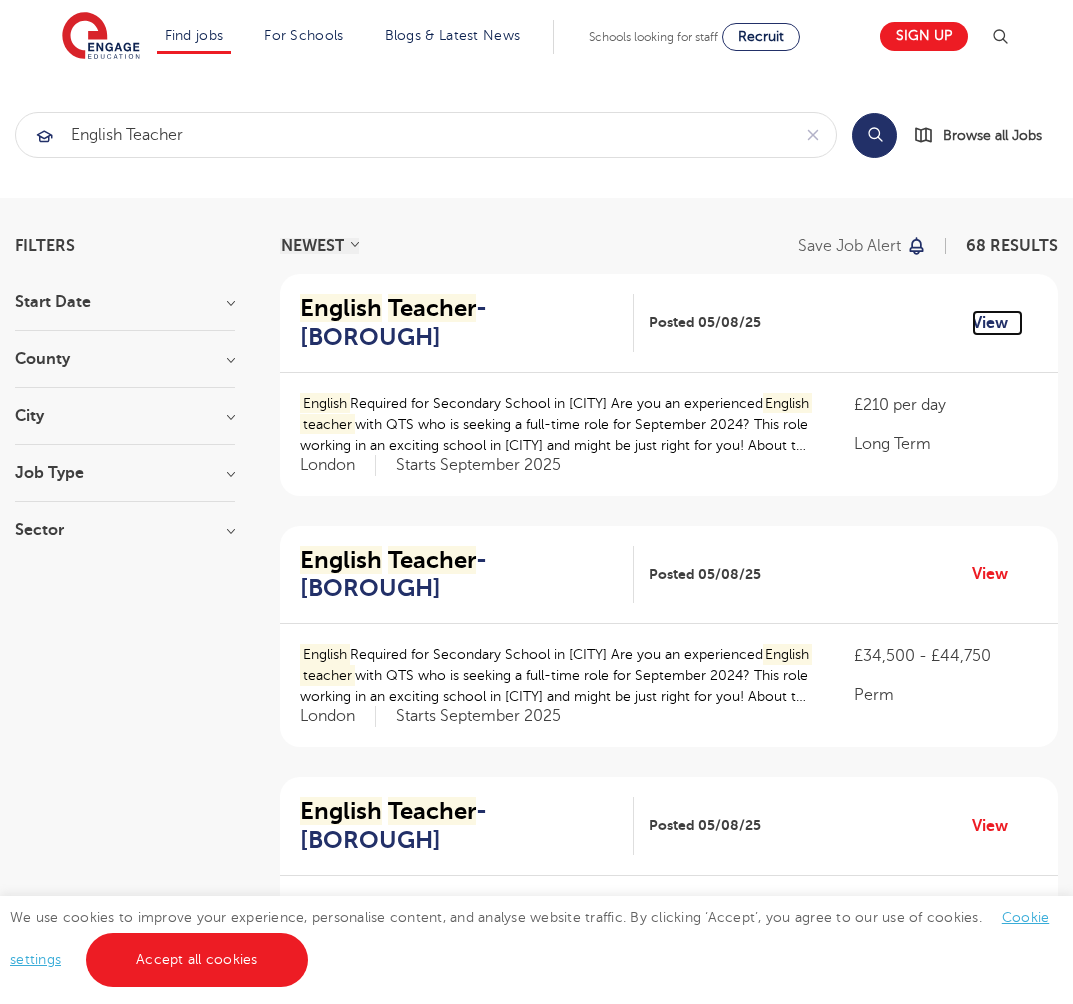 click on "View" at bounding box center [997, 323] 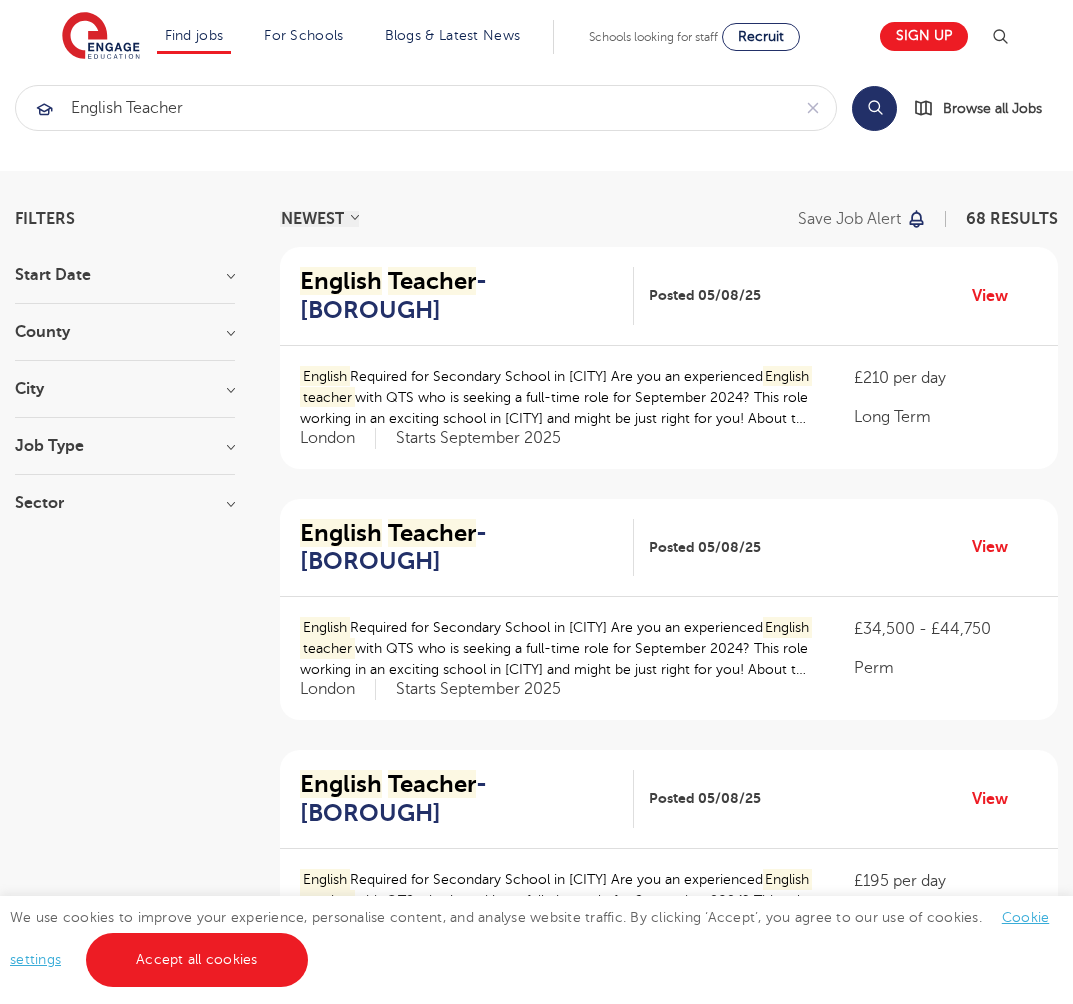 scroll, scrollTop: 33, scrollLeft: 0, axis: vertical 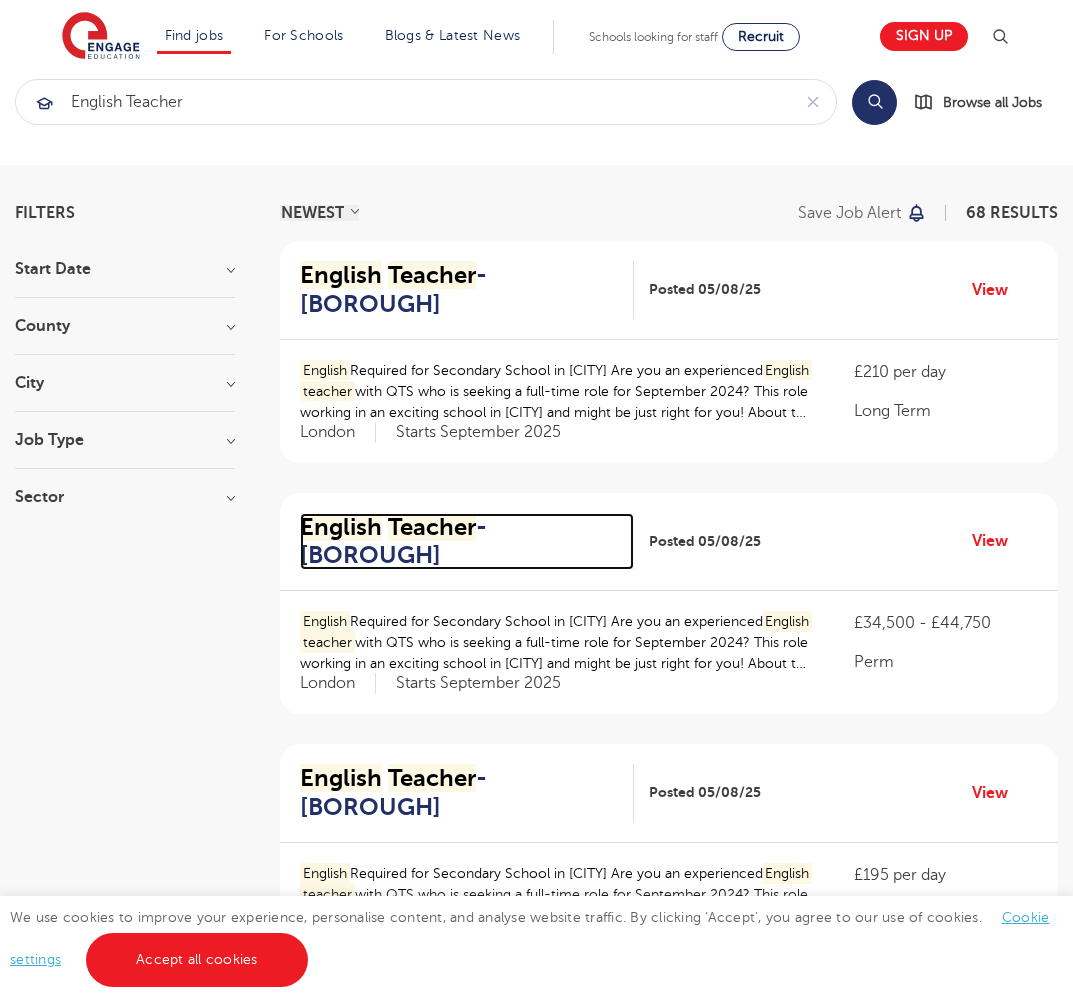 click on "English   Teacher  - Waltham Forest" at bounding box center (459, 542) 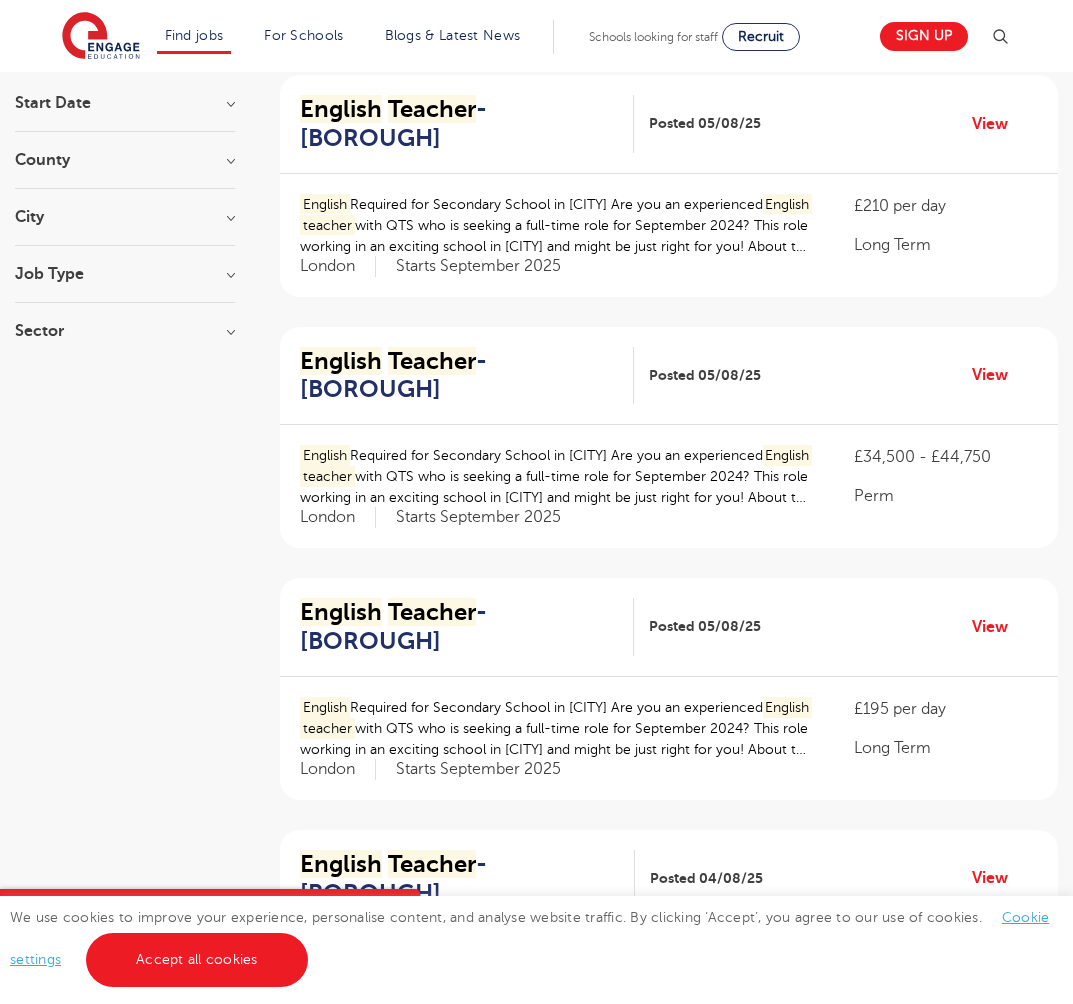scroll, scrollTop: 0, scrollLeft: 0, axis: both 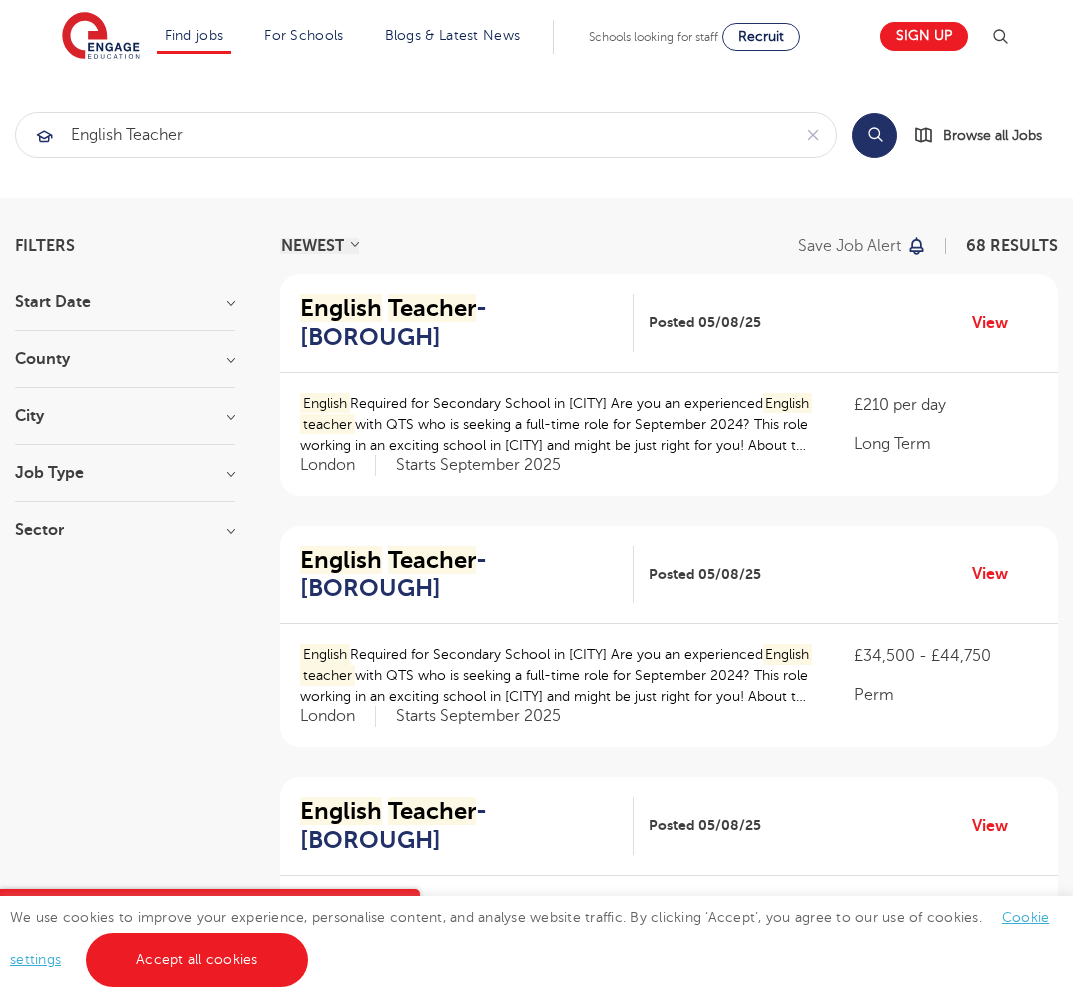 click on "Job Type     Long Term   8       Daily Supply   2       Permanent   2" at bounding box center [125, 483] 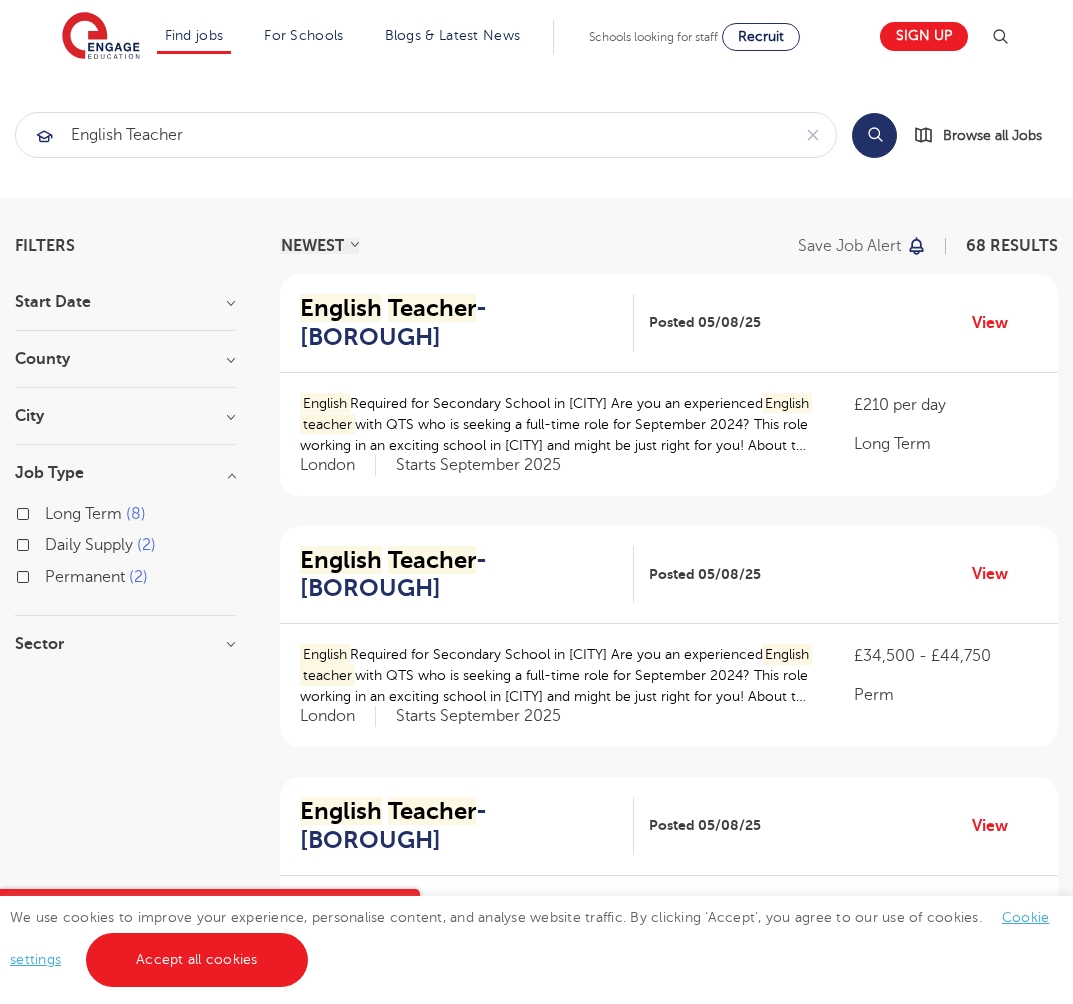 click on "Permanent   2" at bounding box center (96, 577) 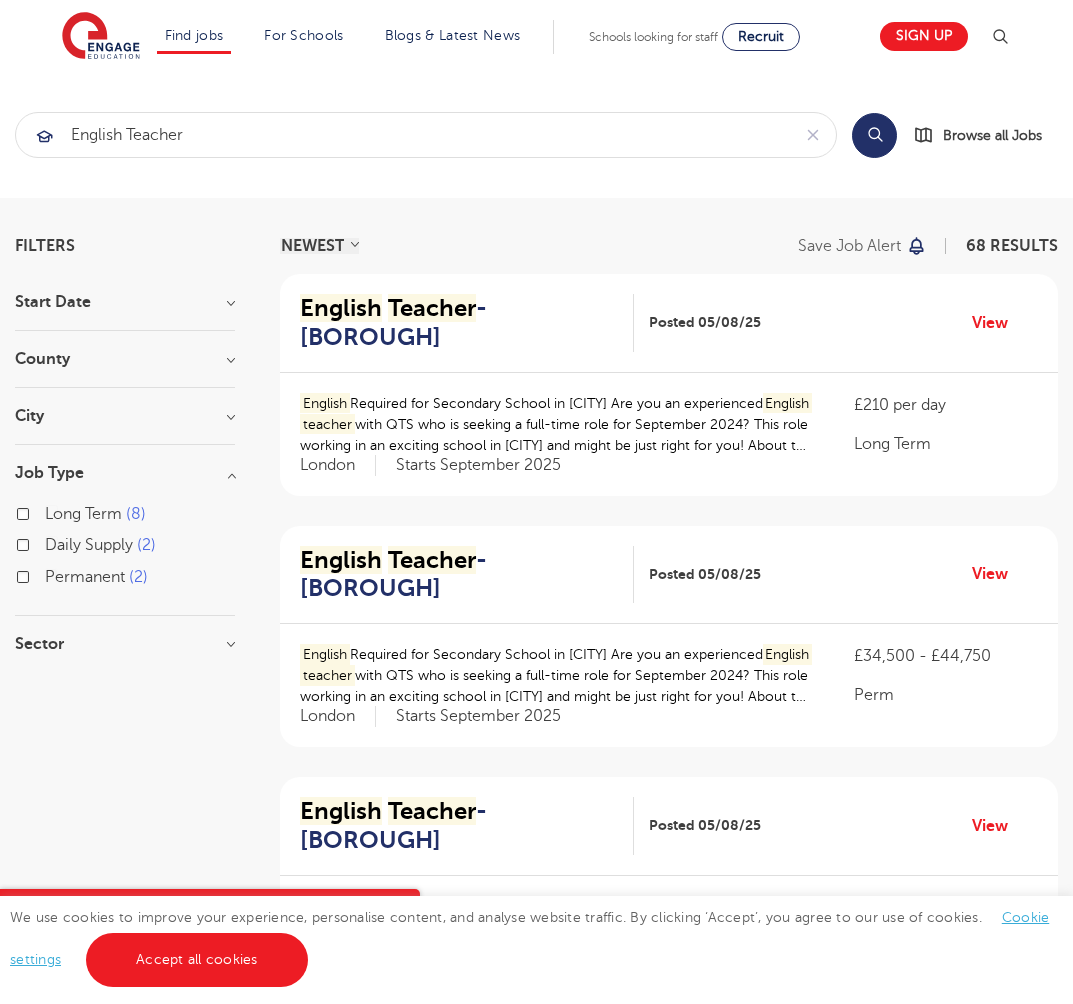checkbox on "true" 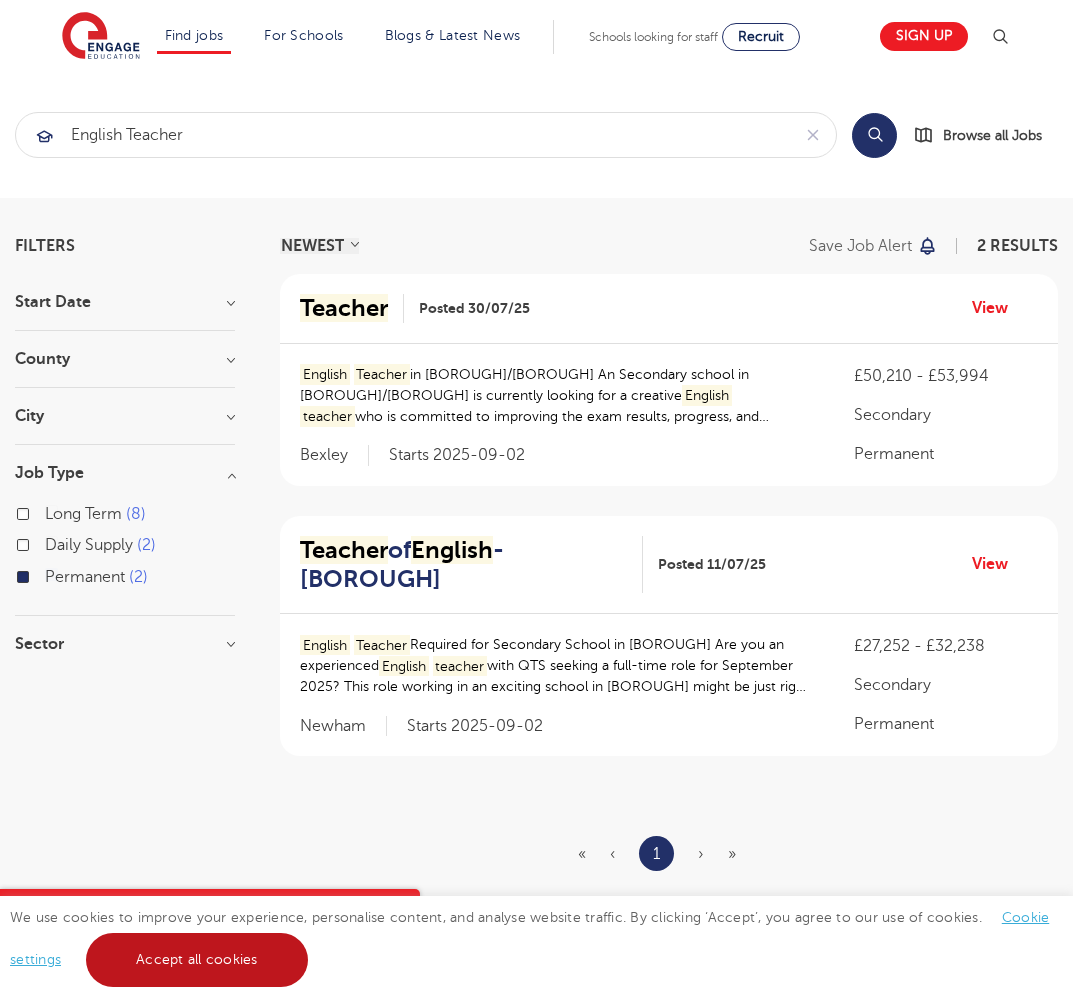click on "Accept all cookies" at bounding box center (197, 960) 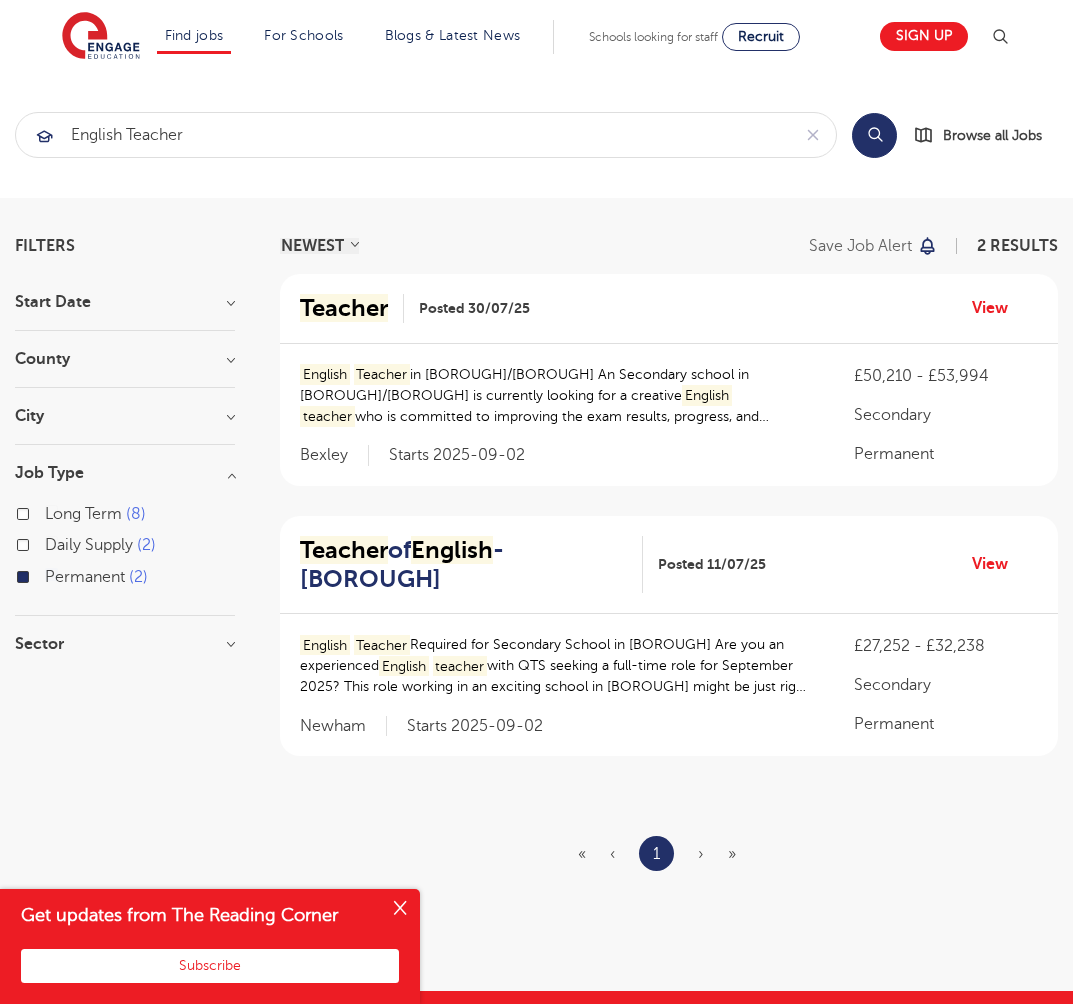 click on "English   Teacher  in Bromley/Bexley
An Secondary school in Bromley/Bexley is currently looking for a creative  English   teacher  who is committed to improving the exam results, progress, and engagement of pupils. If you’re ready for a new challenge, we’d love to hear from you.
About the role
This is a full-time role in which you will be expected to deliver well-planned lessons and strong behaviour management. The school’s vision is to develop well-rounded citizens through a balanced curriculum, and requires a dynamic  teacher  who can think on their feet and tailor their lessons to the needs of the pupils. You will be working alongside an extremely supportive and collaborative department with a team of excellent practitioners. Teachers will also have access to the school’s internal CPD programme.
The ideal candidate
Extensive experience teaching  english" at bounding box center [557, 395] 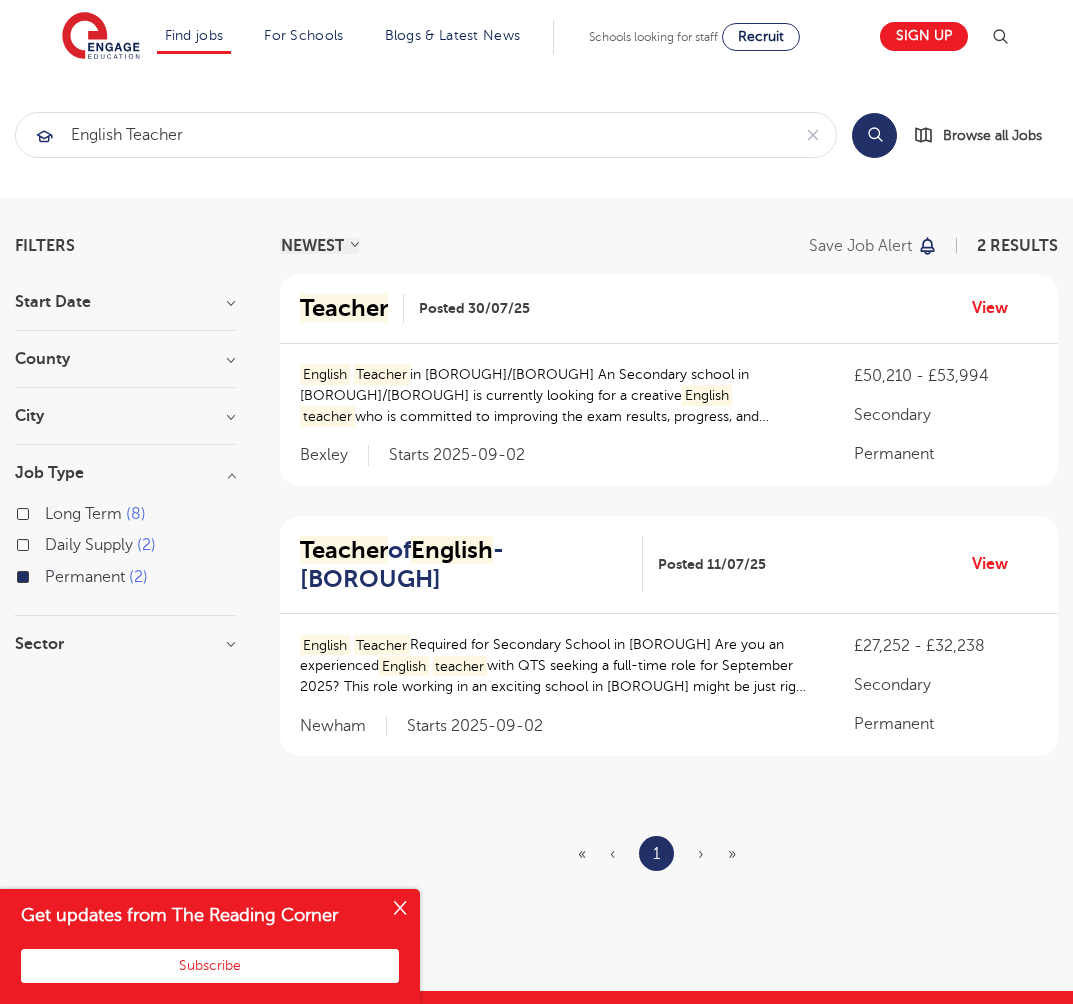 click on "Long Term   8" at bounding box center [51, 511] 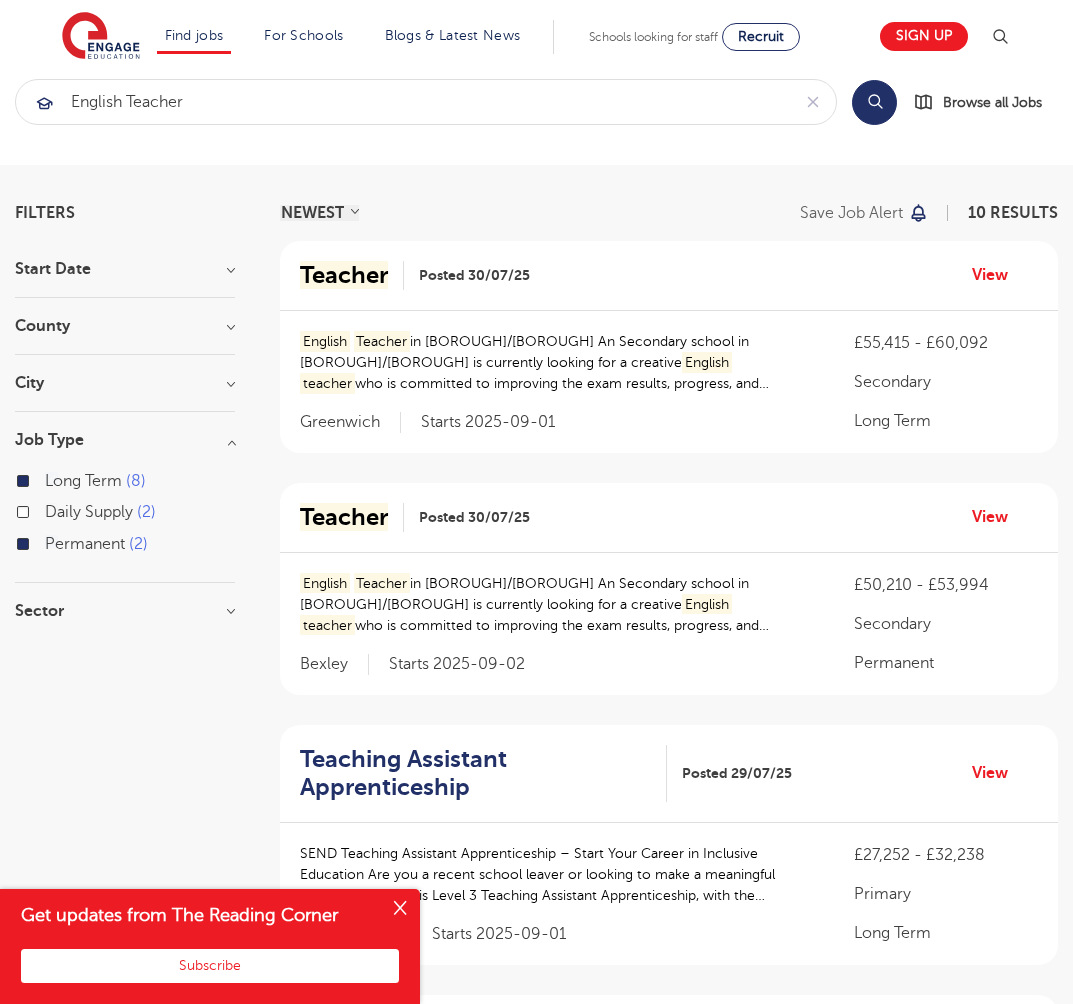 scroll, scrollTop: 0, scrollLeft: 0, axis: both 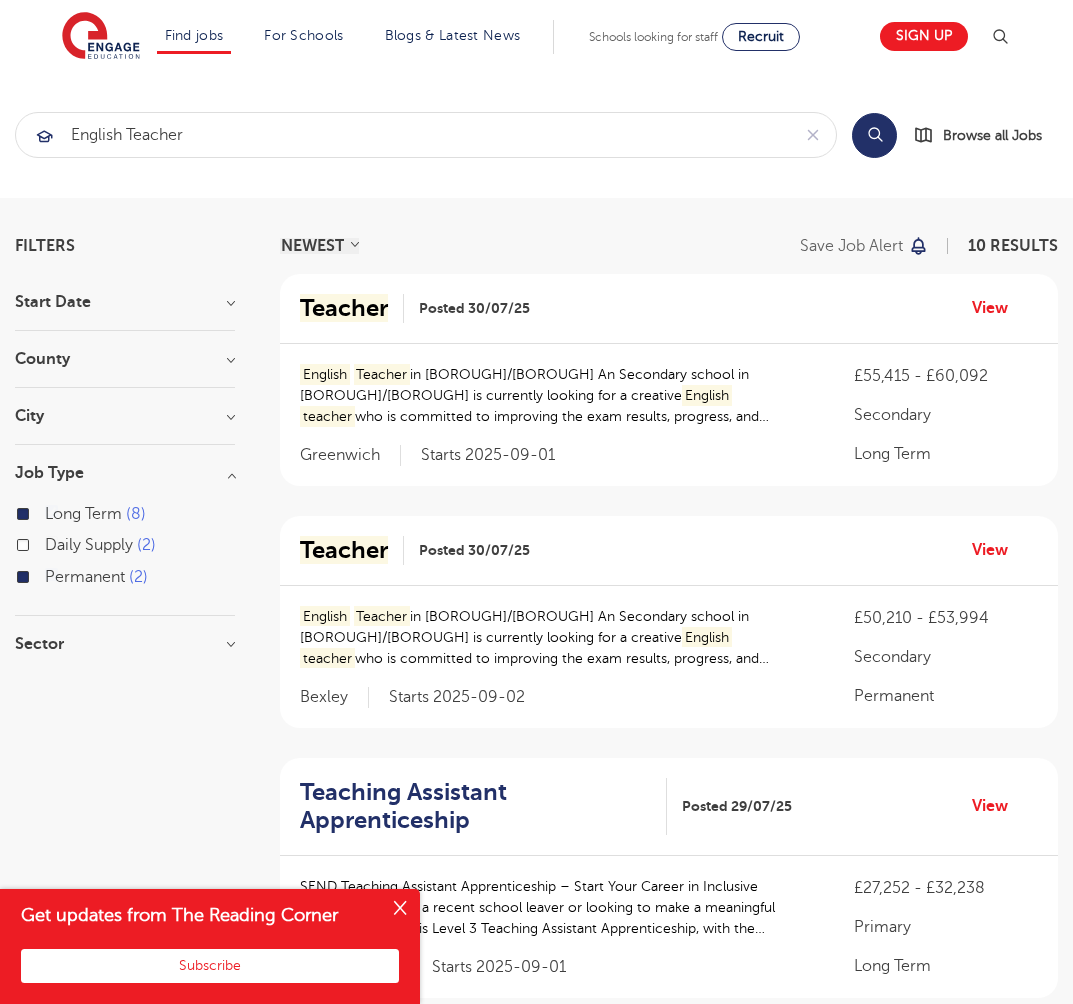 click on "Long Term   8" at bounding box center (95, 514) 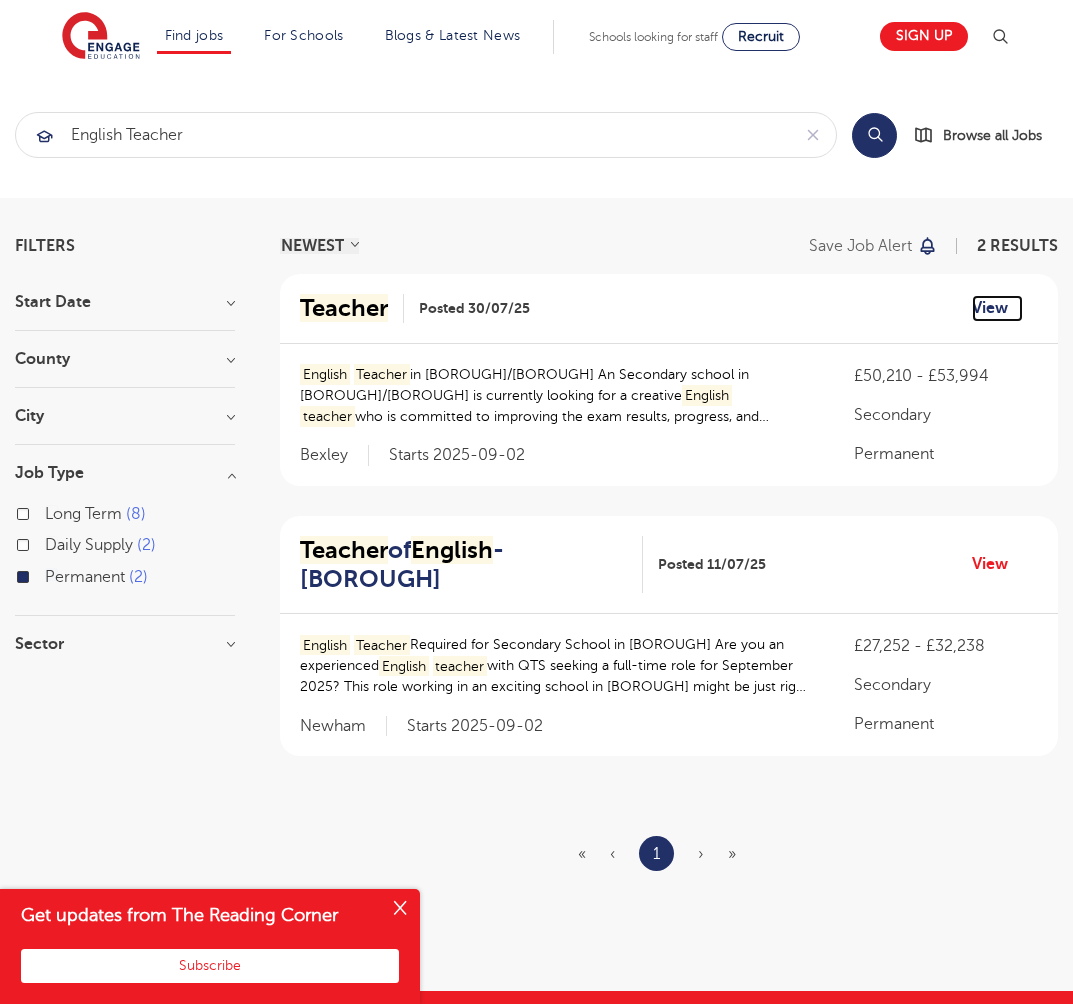 click on "View" at bounding box center (997, 308) 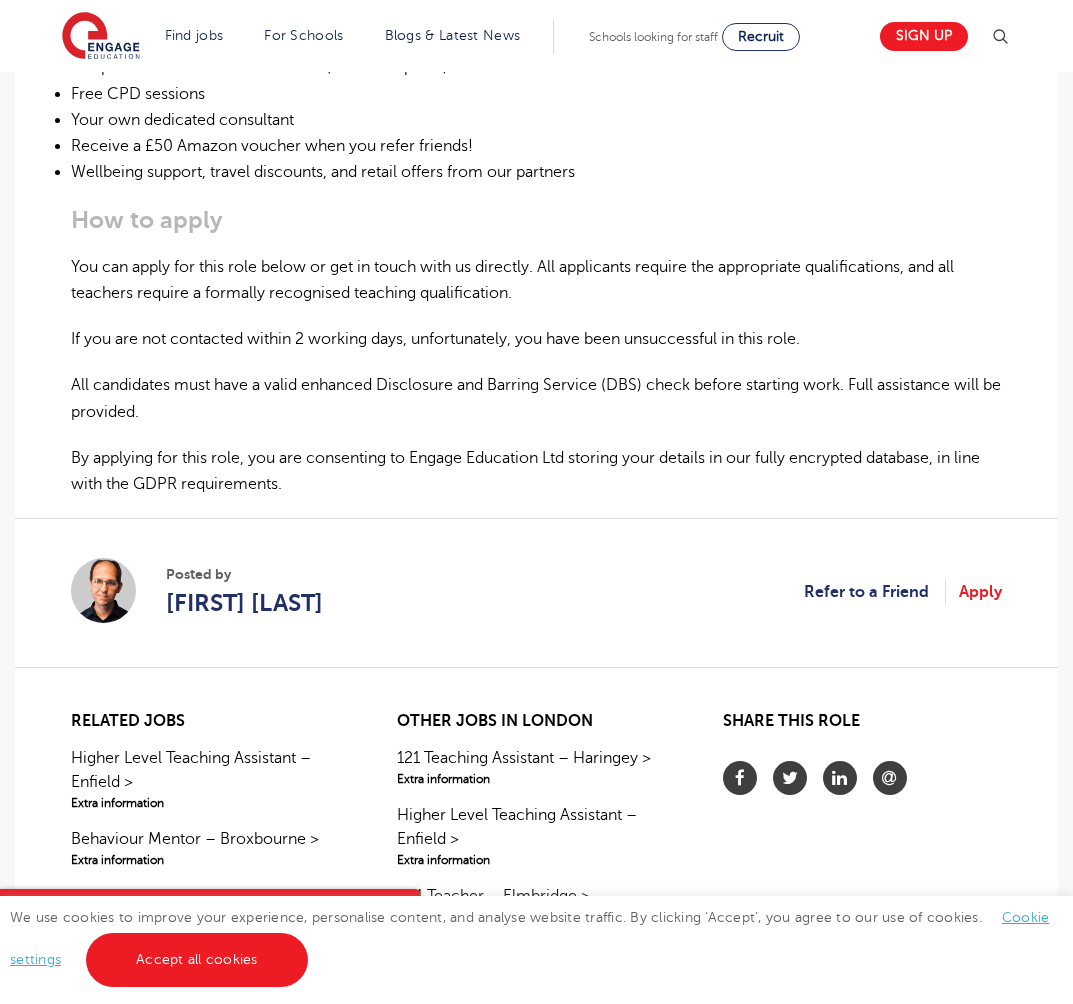 scroll, scrollTop: 1225, scrollLeft: 0, axis: vertical 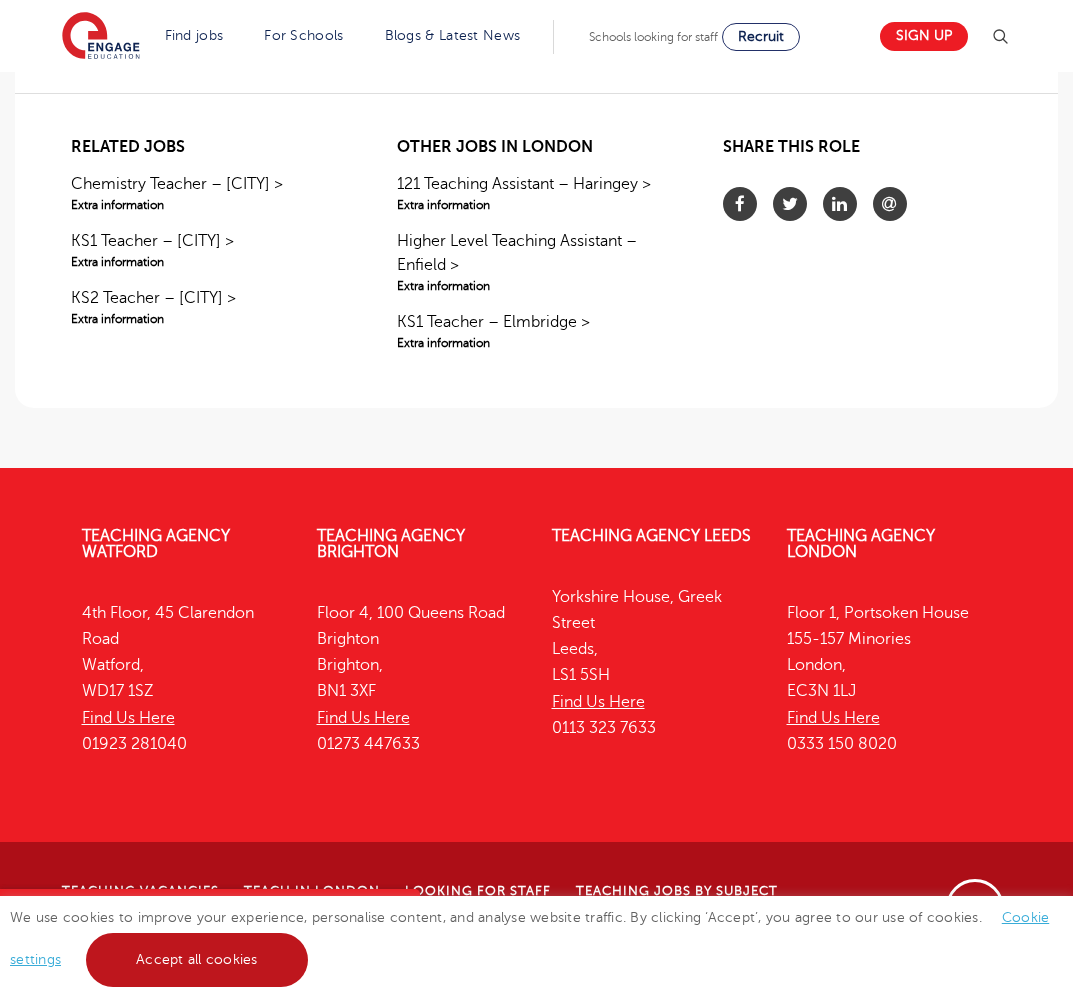 click on "Accept all cookies" at bounding box center [197, 960] 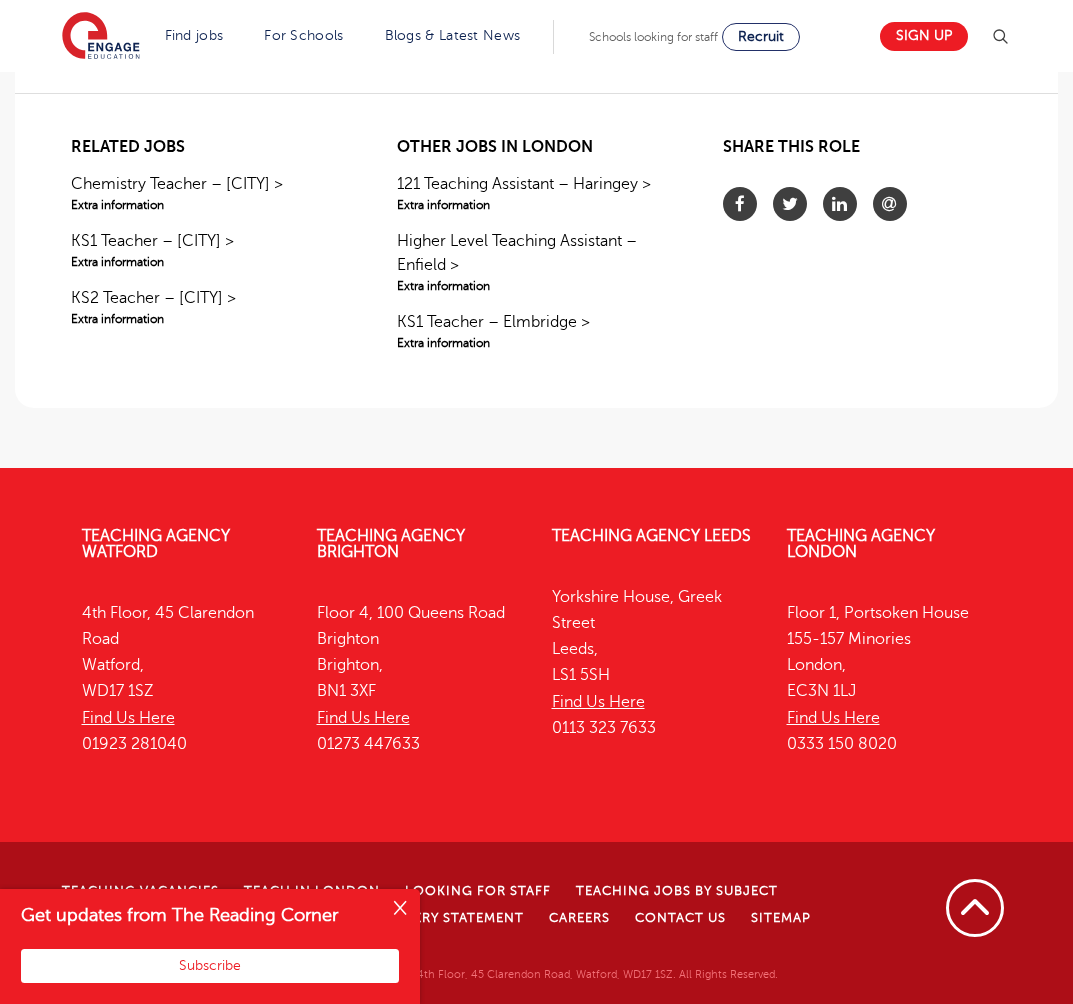 click at bounding box center (400, 909) 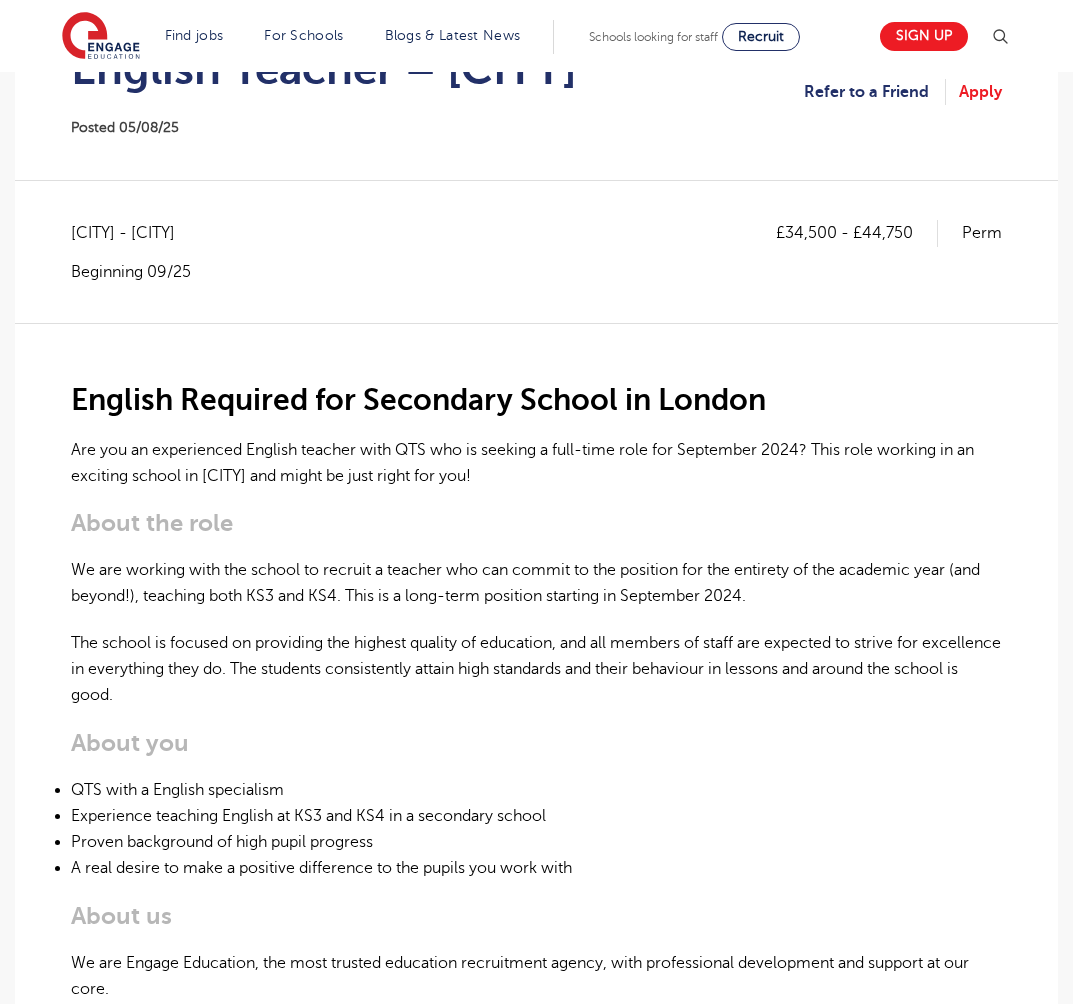 scroll, scrollTop: 0, scrollLeft: 0, axis: both 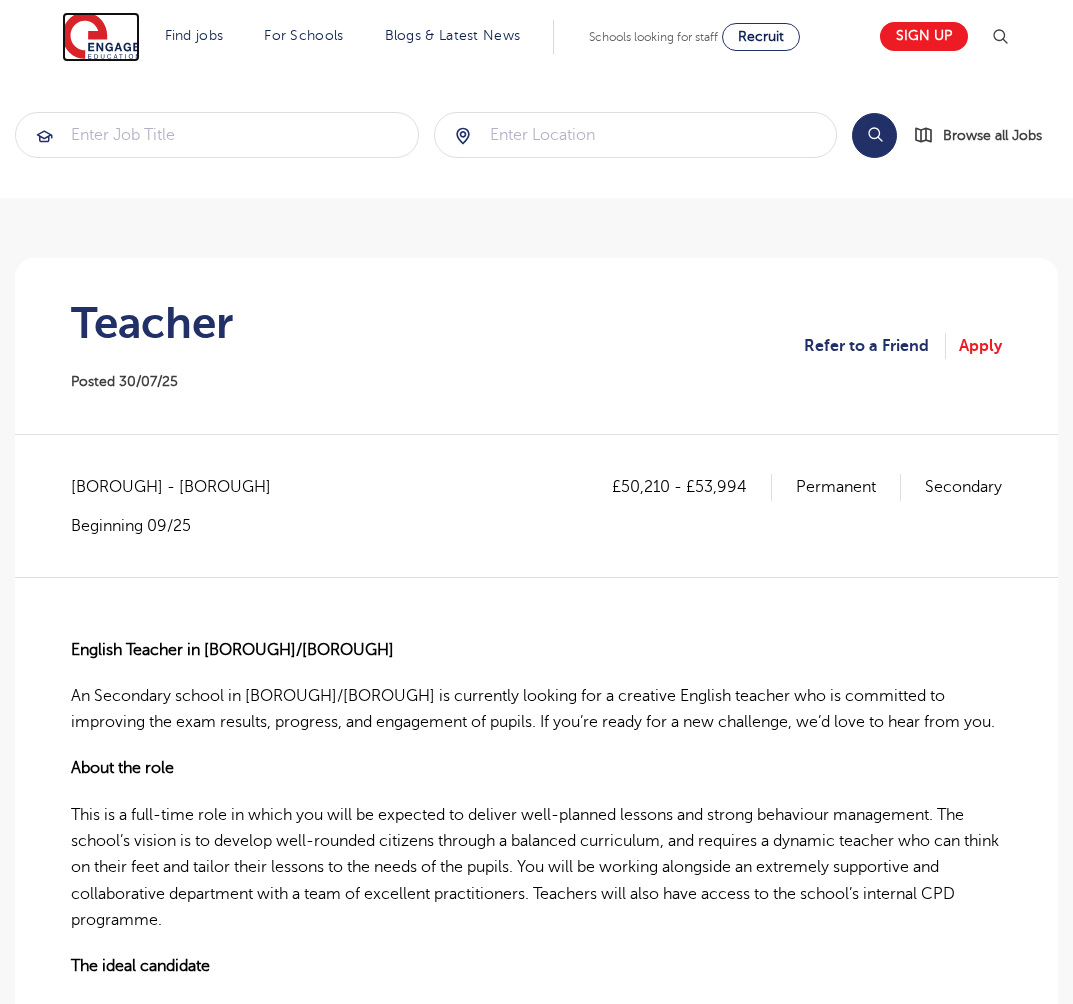 click at bounding box center (101, 37) 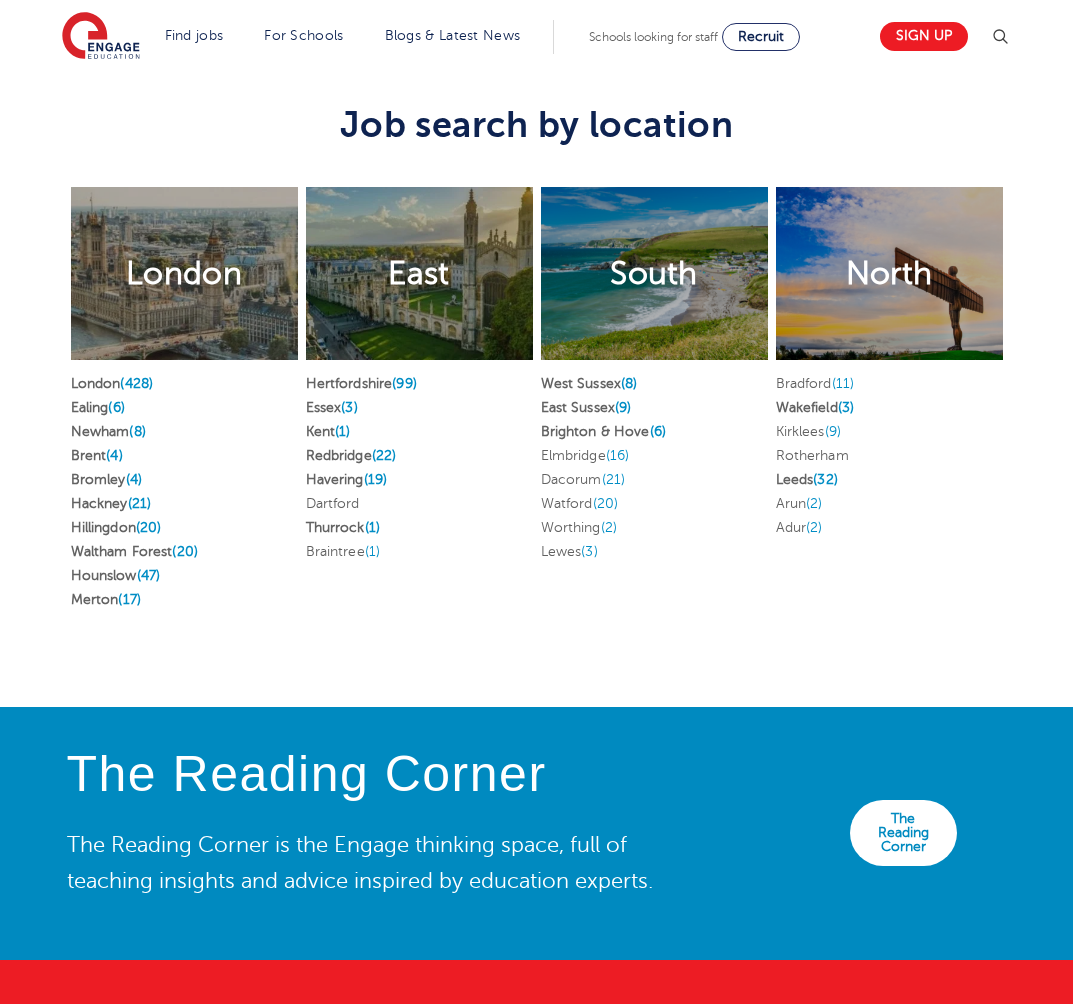 scroll, scrollTop: 4850, scrollLeft: 0, axis: vertical 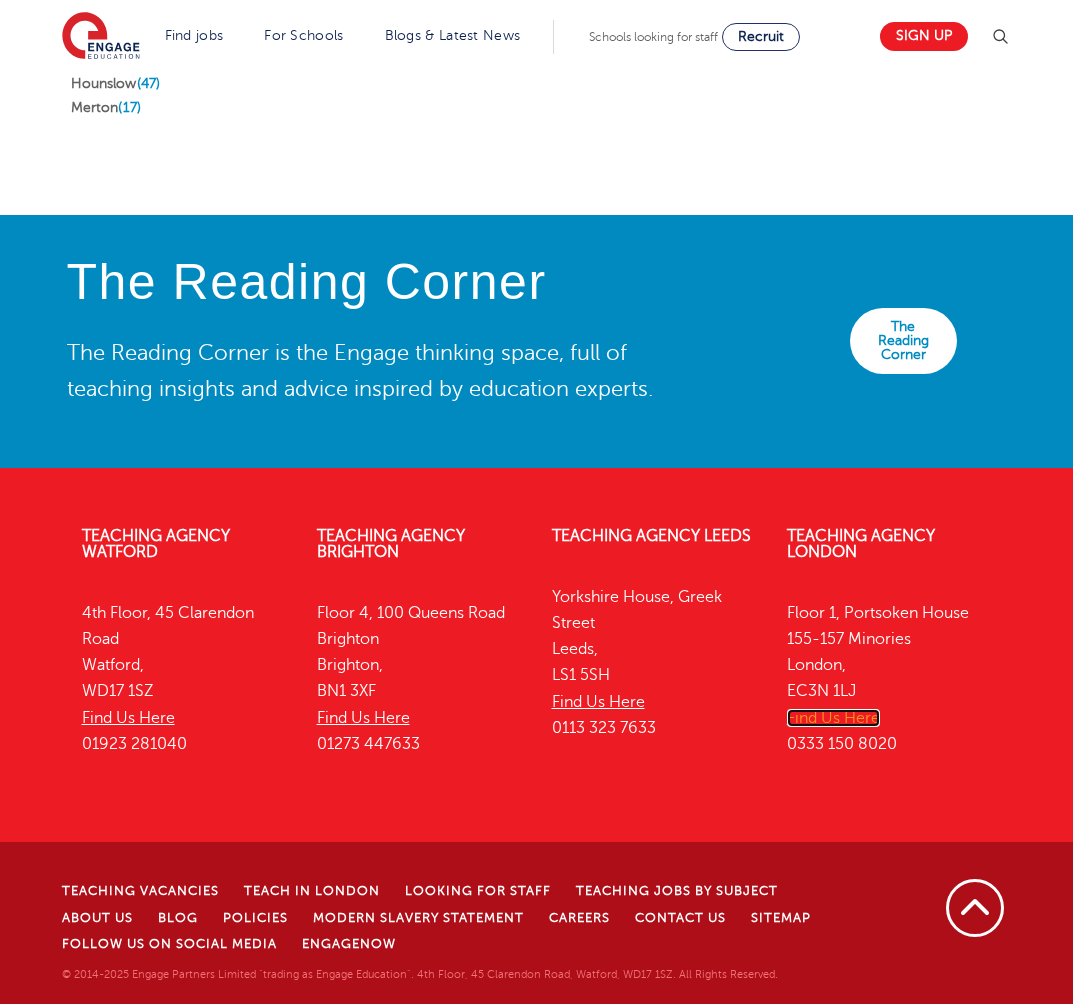 click on "Find Us Here" at bounding box center (833, 718) 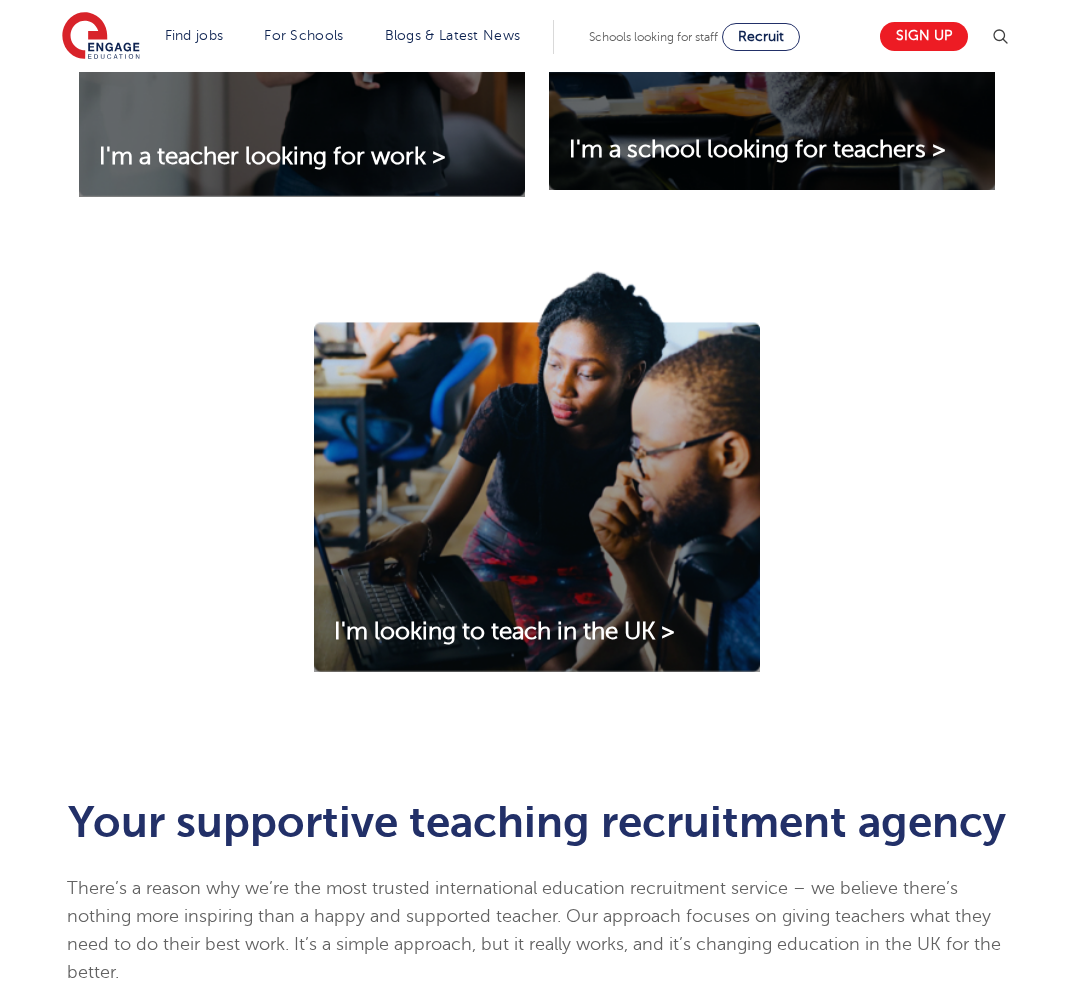 scroll, scrollTop: 0, scrollLeft: 0, axis: both 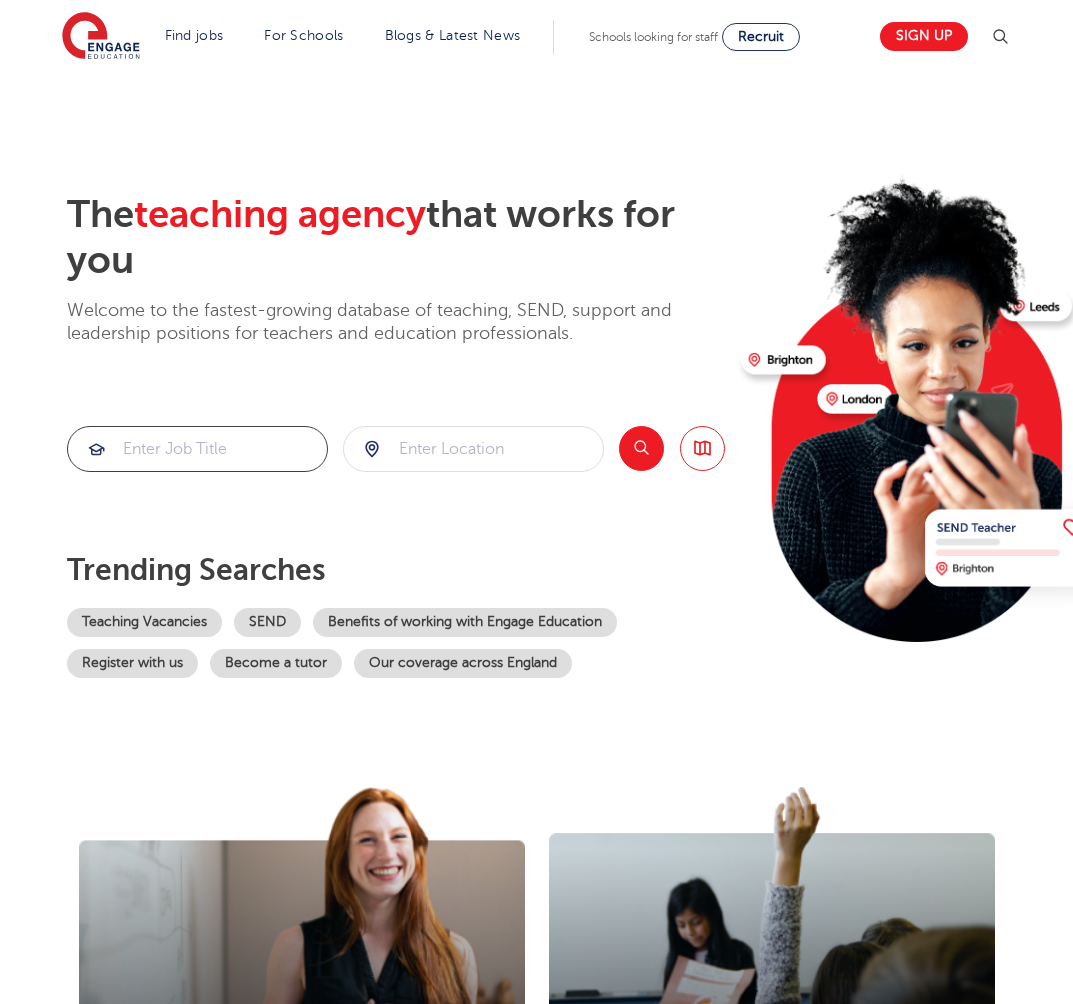 click at bounding box center (197, 449) 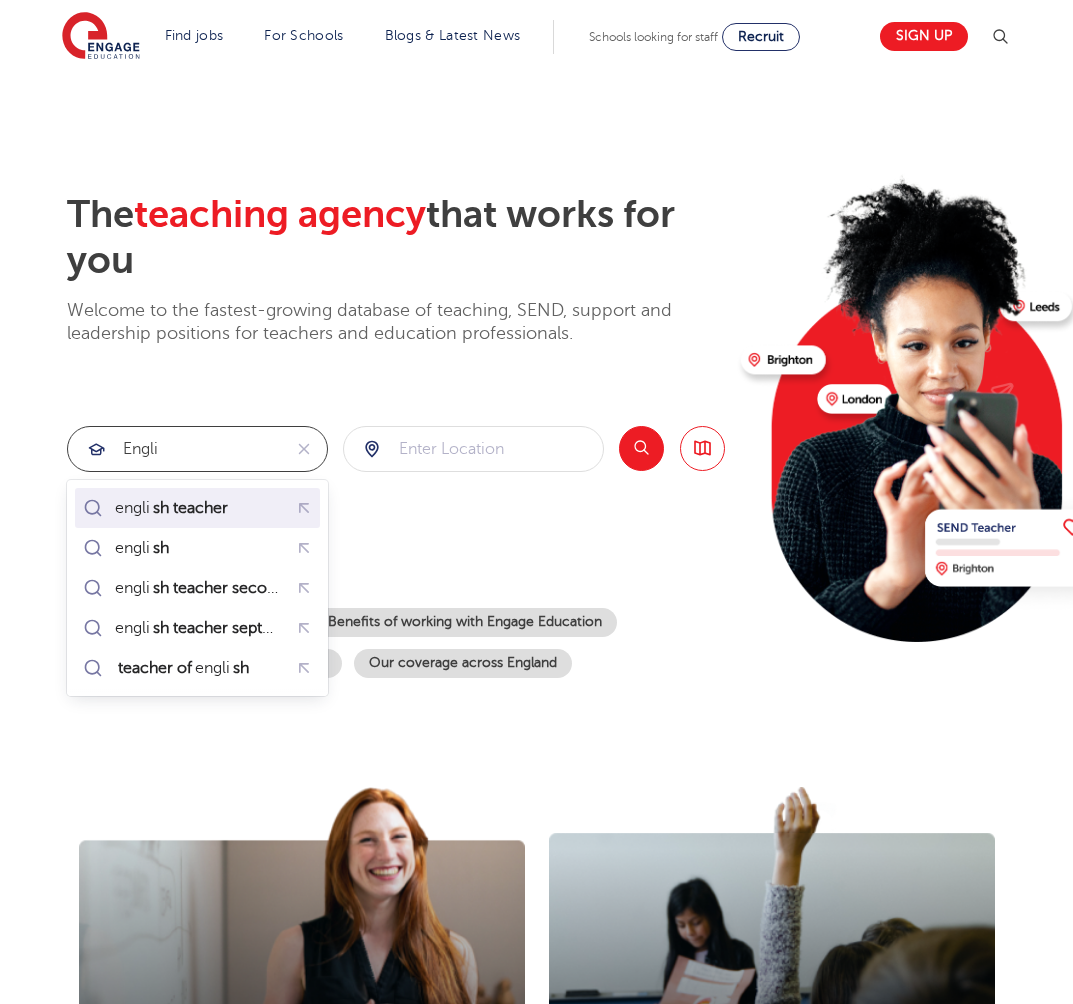 click on "engli sh teacher" at bounding box center [197, 508] 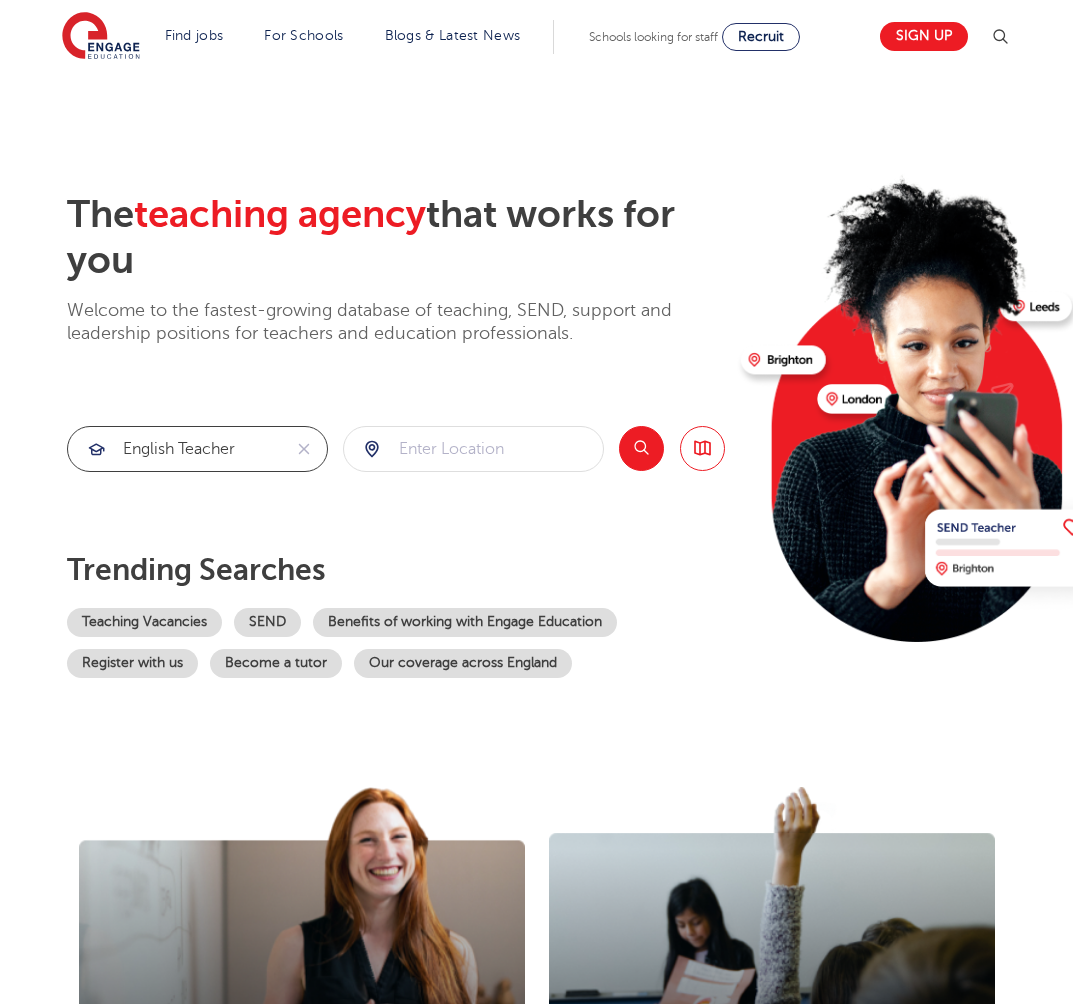 type on "english teacher" 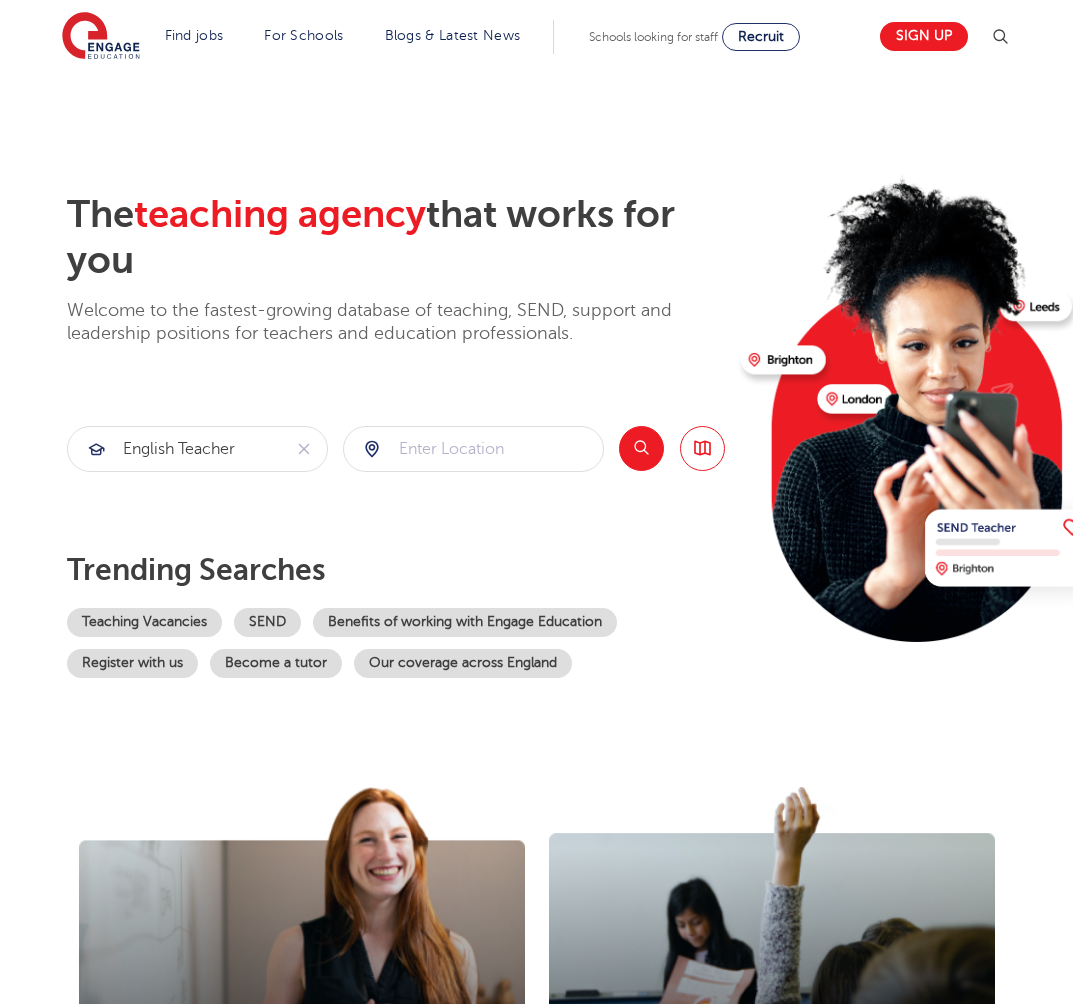 click on "Search" at bounding box center [641, 448] 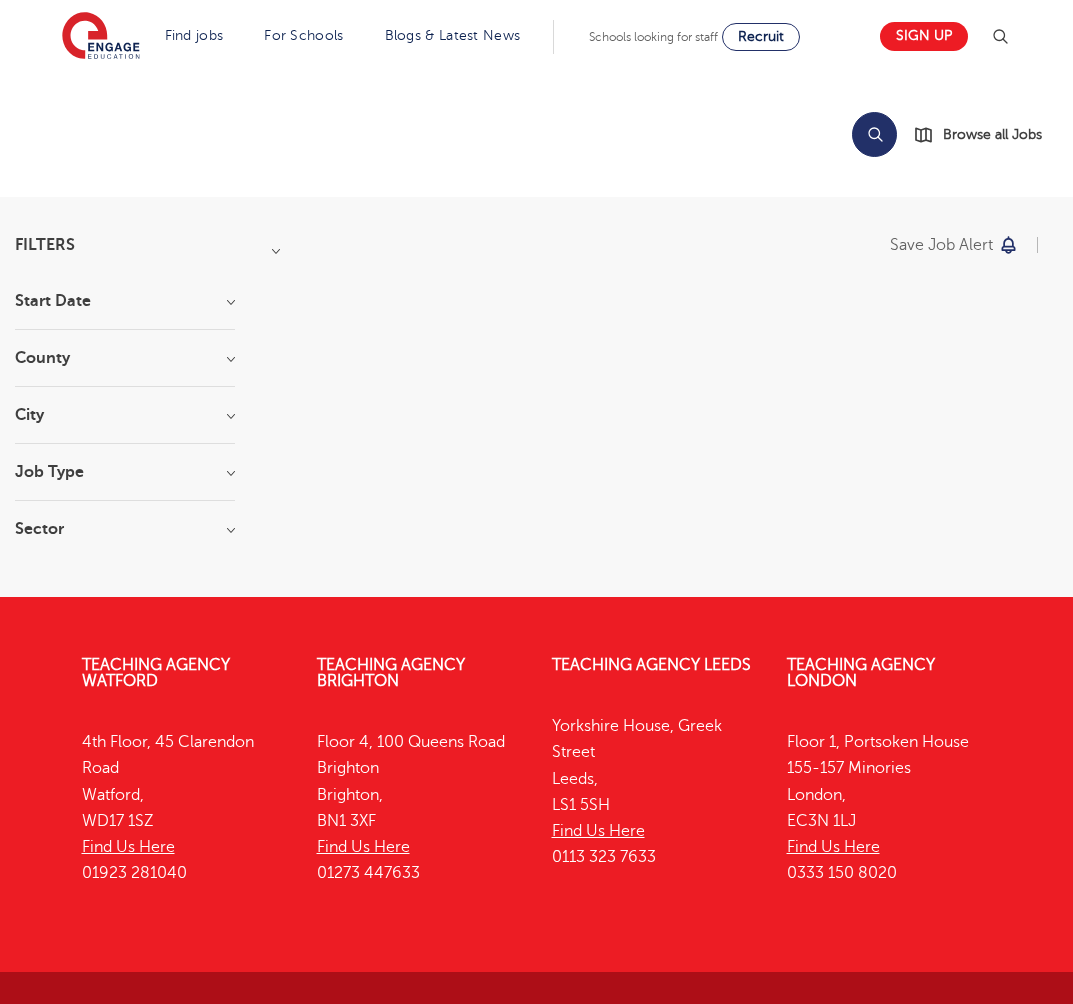 scroll, scrollTop: 0, scrollLeft: 0, axis: both 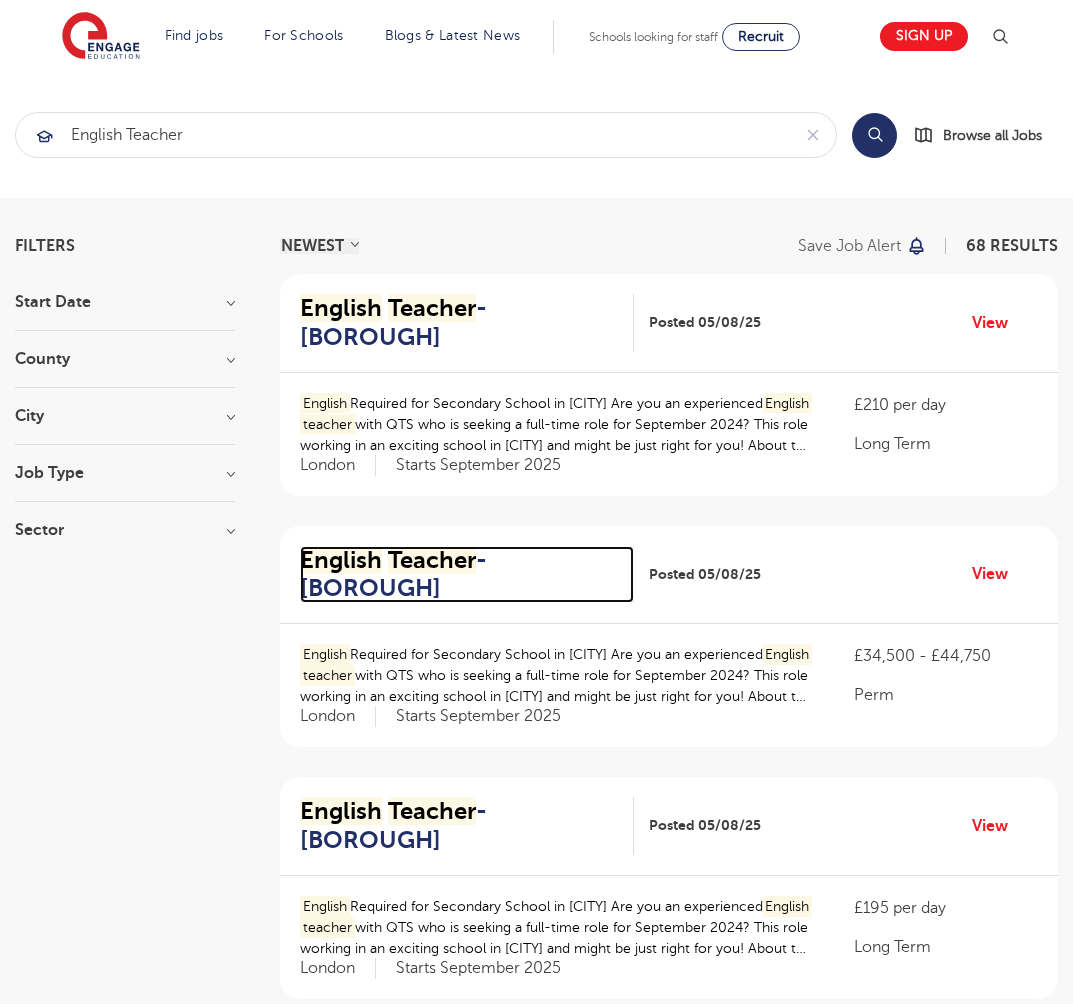 click on "English   Teacher  - Waltham Forest" at bounding box center (459, 575) 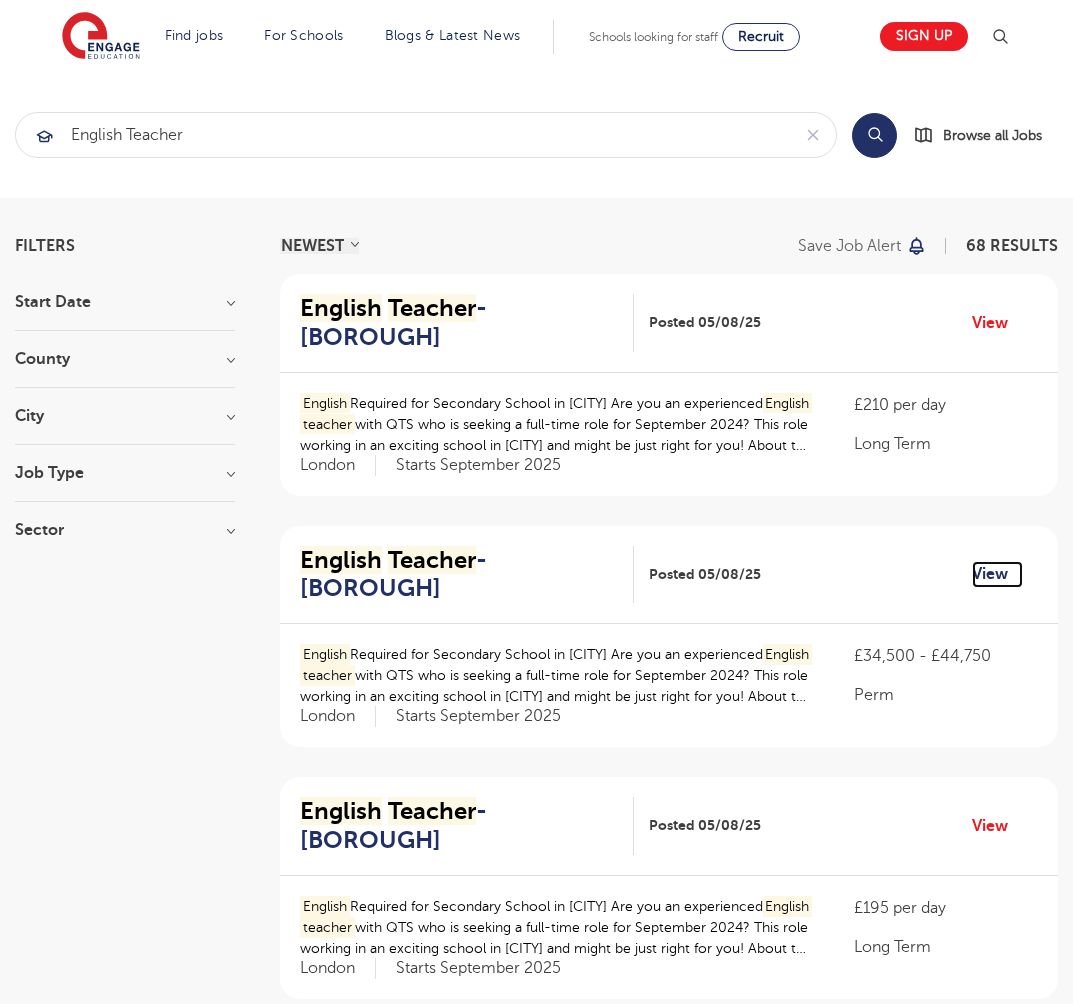 click on "View" at bounding box center [997, 574] 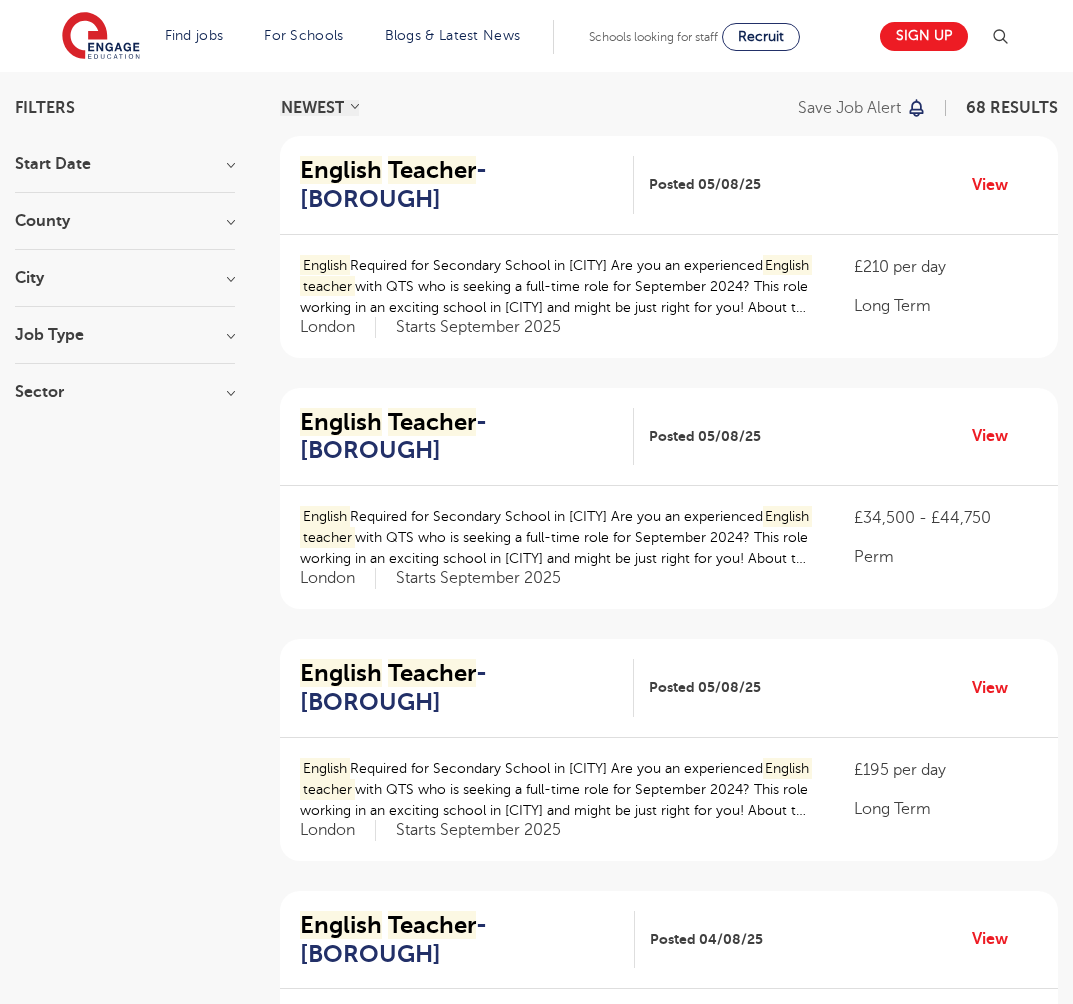 scroll, scrollTop: 0, scrollLeft: 0, axis: both 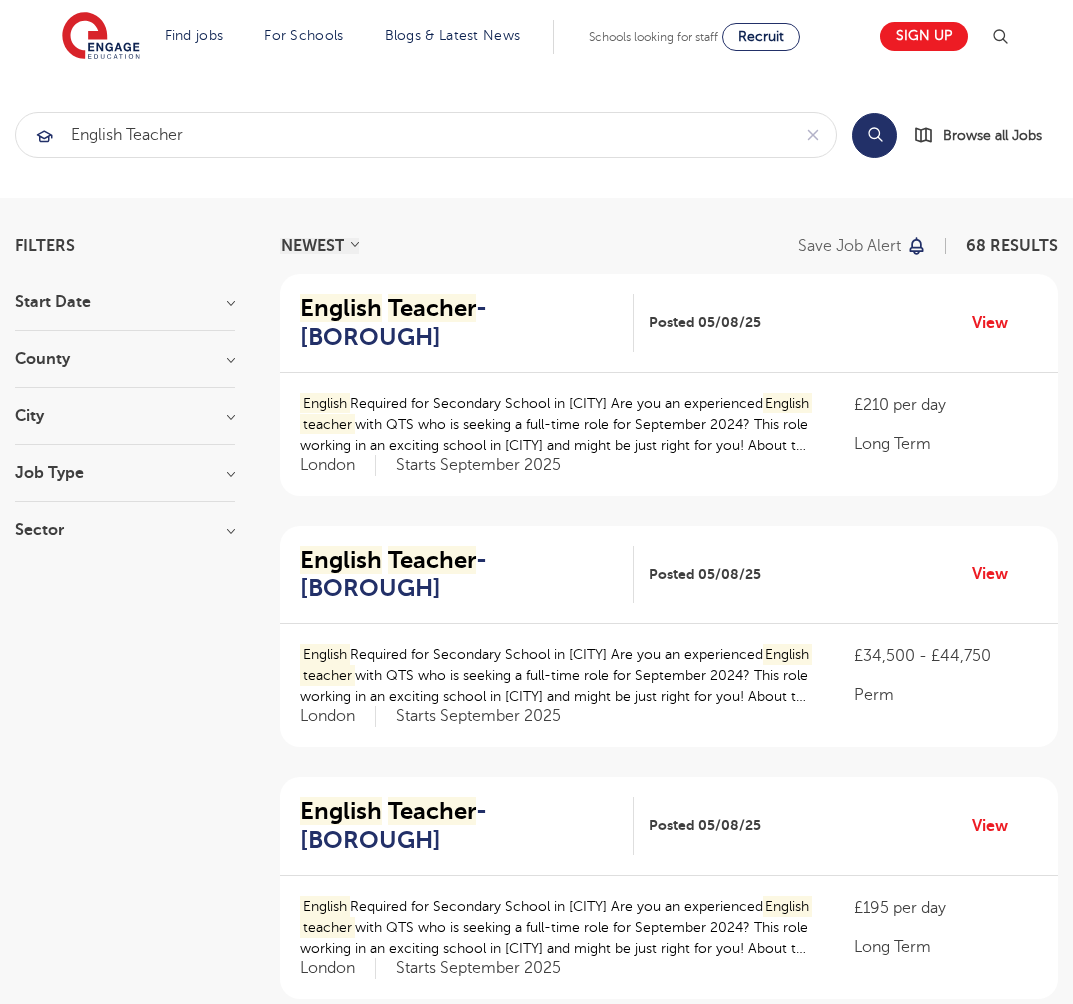 click on "Start Date     September   12   Show more County     London   49       Hertfordshire   7       Leeds   2       Wandsworth   2       Bexley   1   Show more City     Wandsworth   10       Hillingdon   8       Waltham Forest   8       Brent   7       Dacorum   7   Show more Job Type     Long Term   8       Daily Supply   2       Permanent   2   Sector     Long Term   41       Perm   15       Secondary   8       Primary   4   Show more" at bounding box center (125, 426) 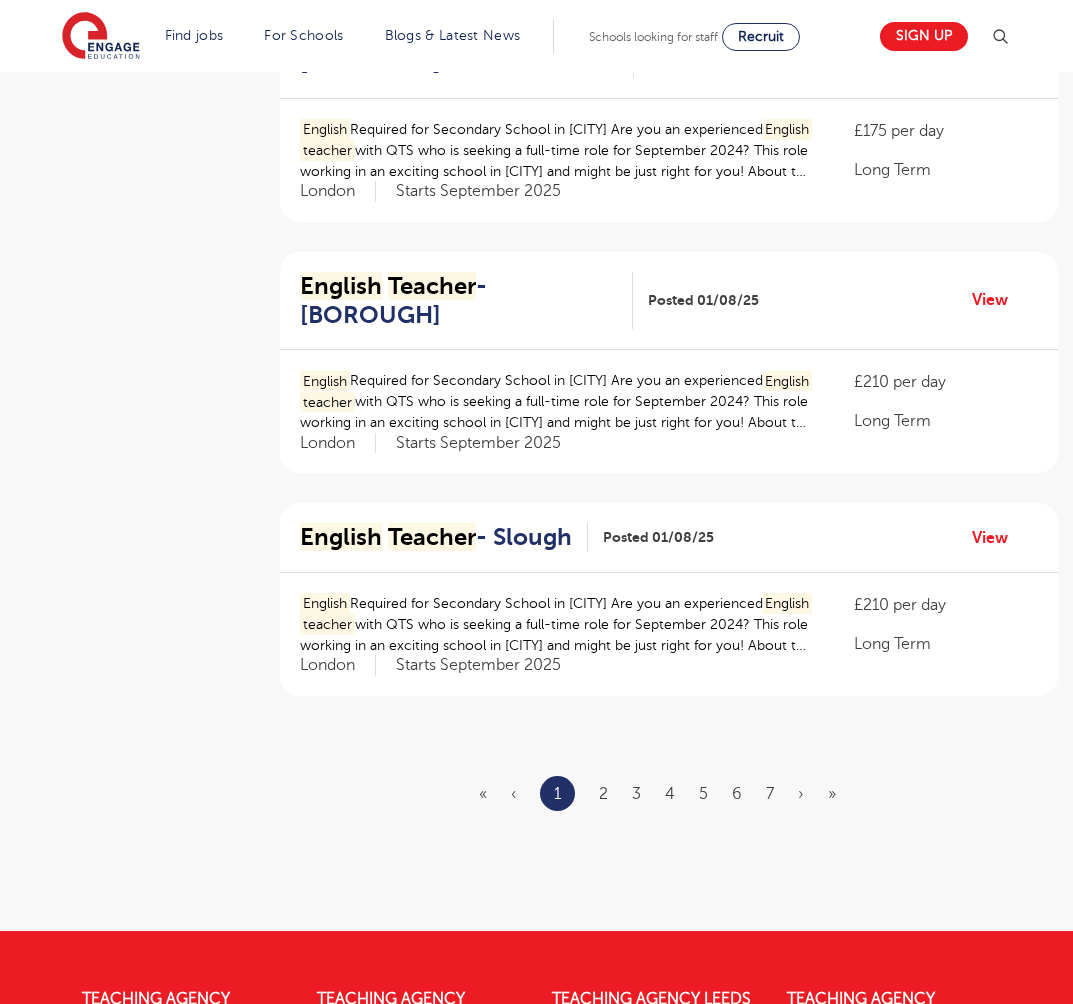 scroll, scrollTop: 2153, scrollLeft: 0, axis: vertical 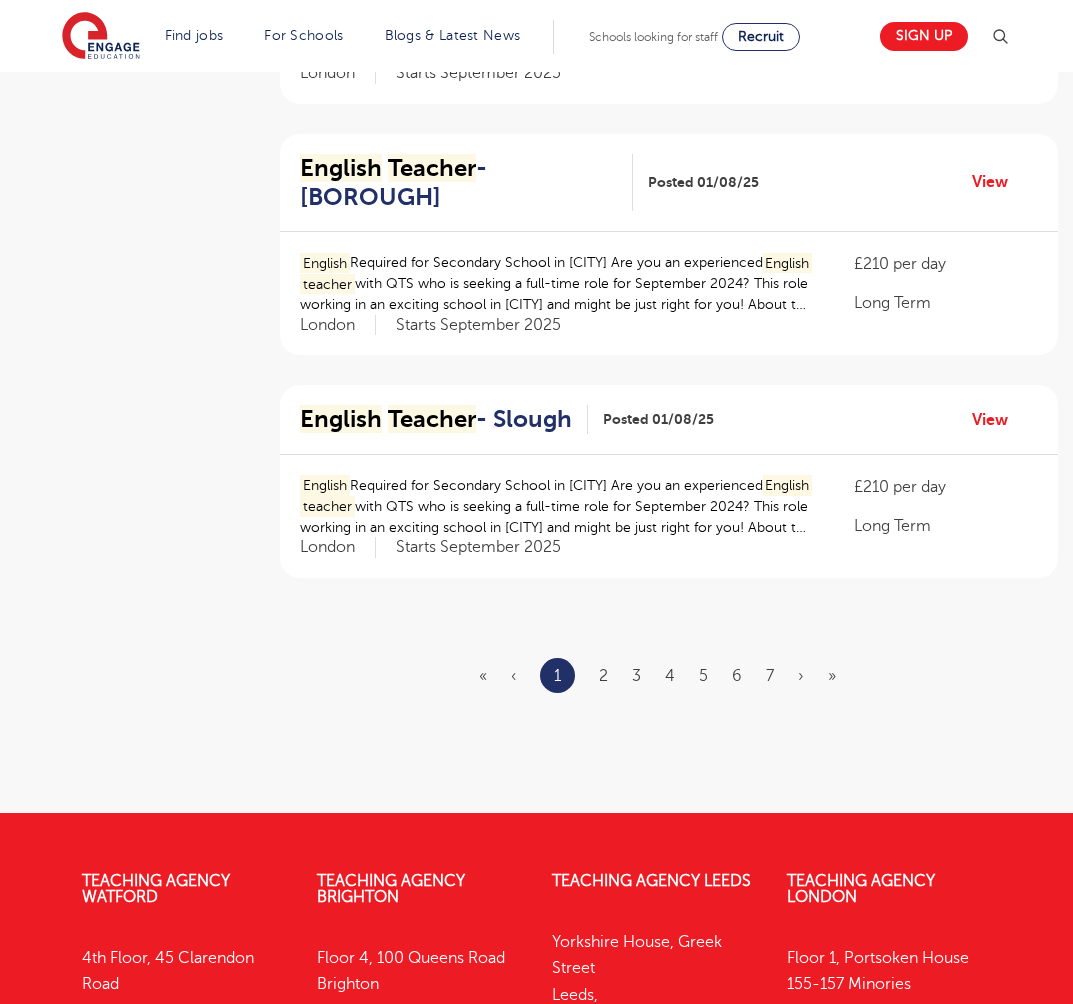 click on "« ‹ 1 2 3 4 5 6 7 › »" at bounding box center (669, 675) 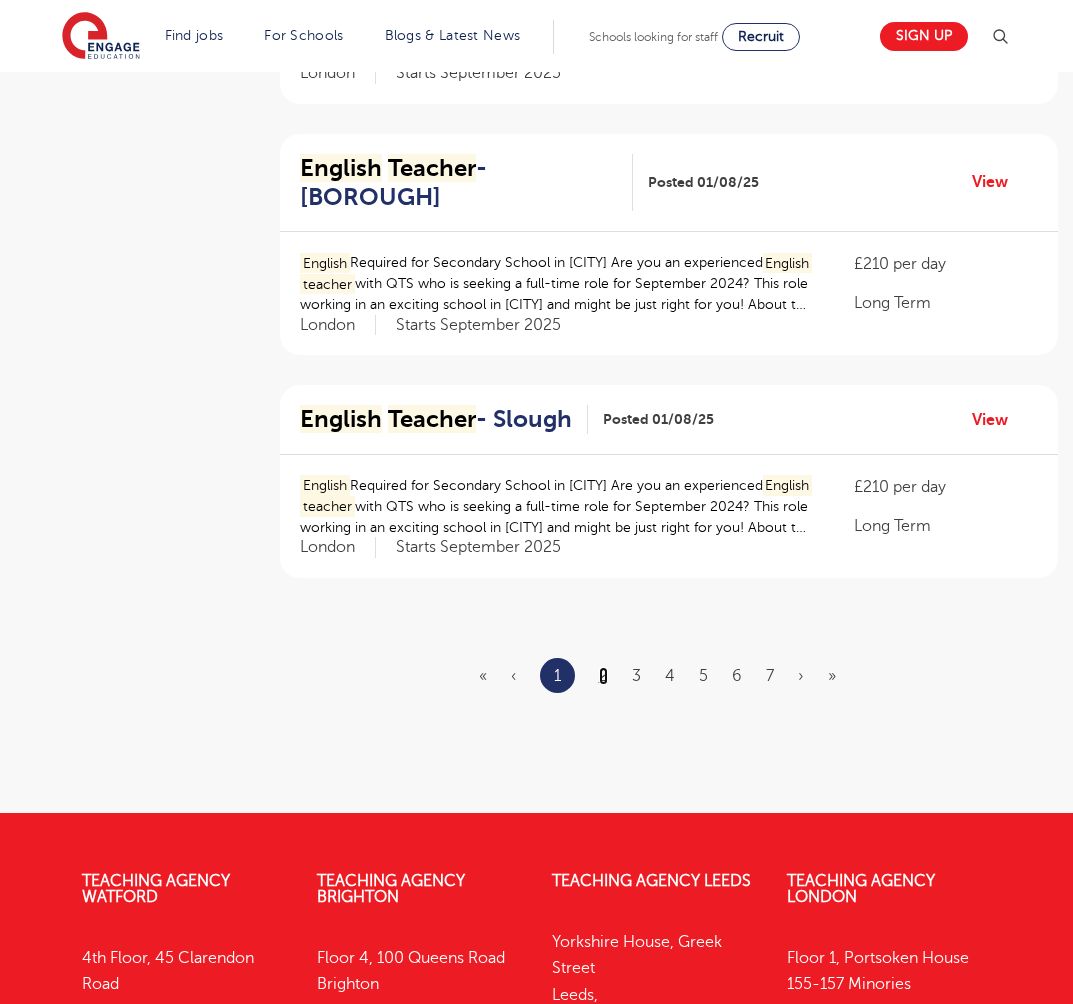 click on "2" at bounding box center (603, 676) 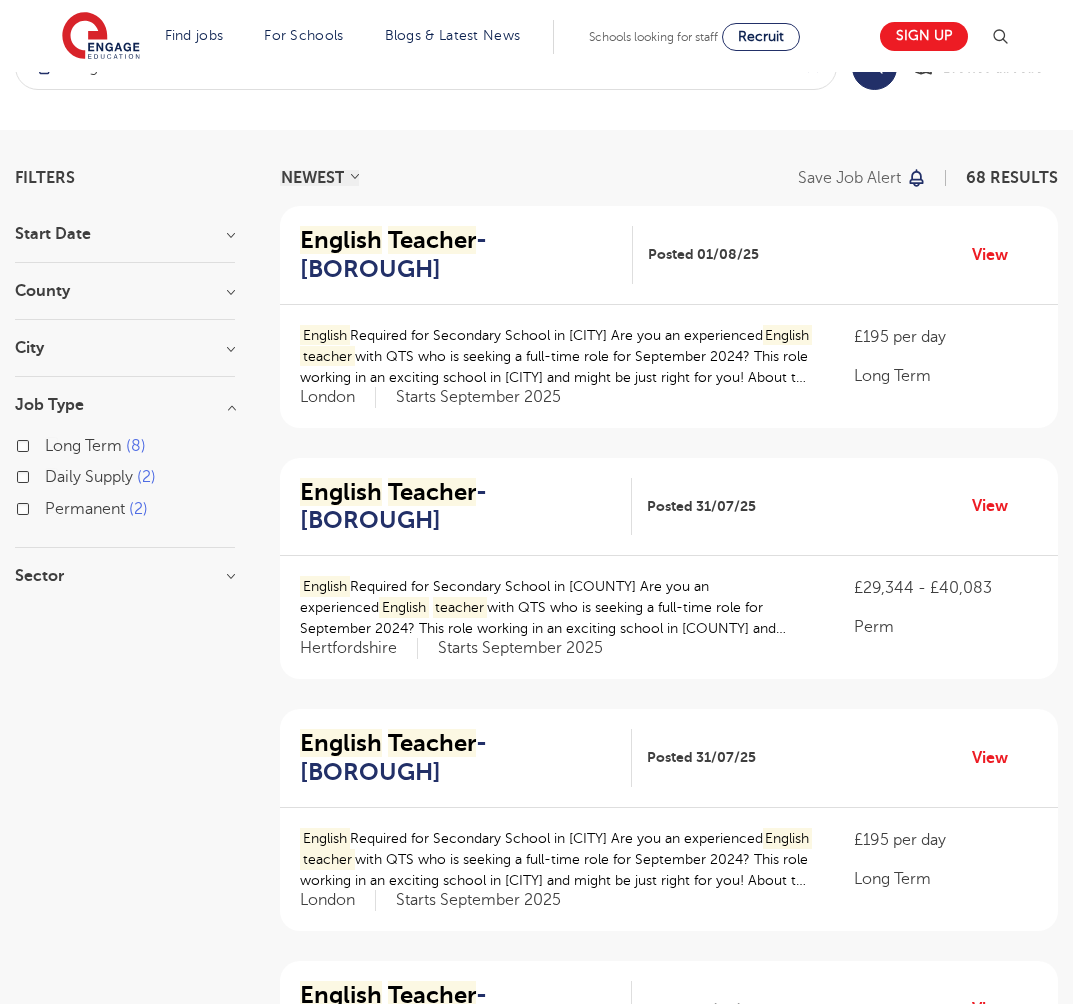 scroll, scrollTop: 0, scrollLeft: 0, axis: both 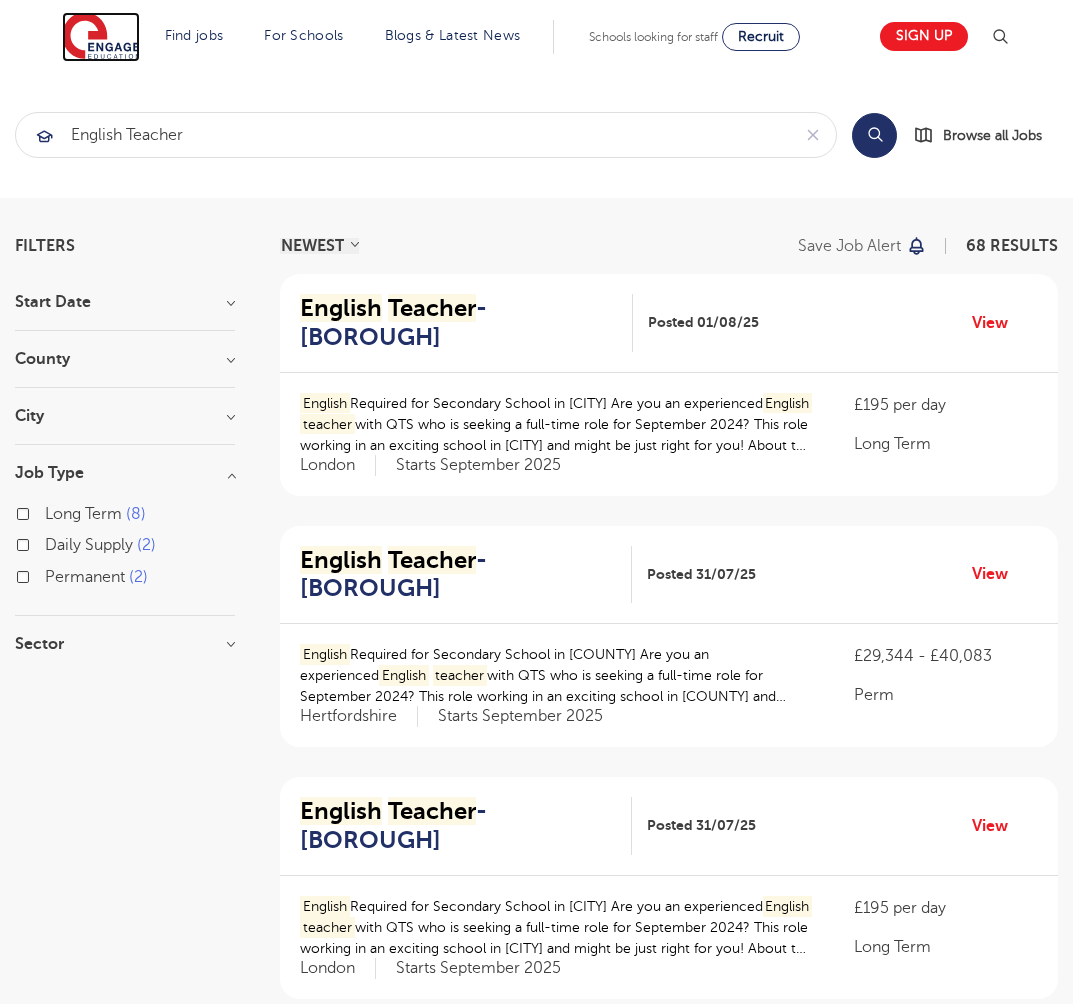 click at bounding box center (101, 37) 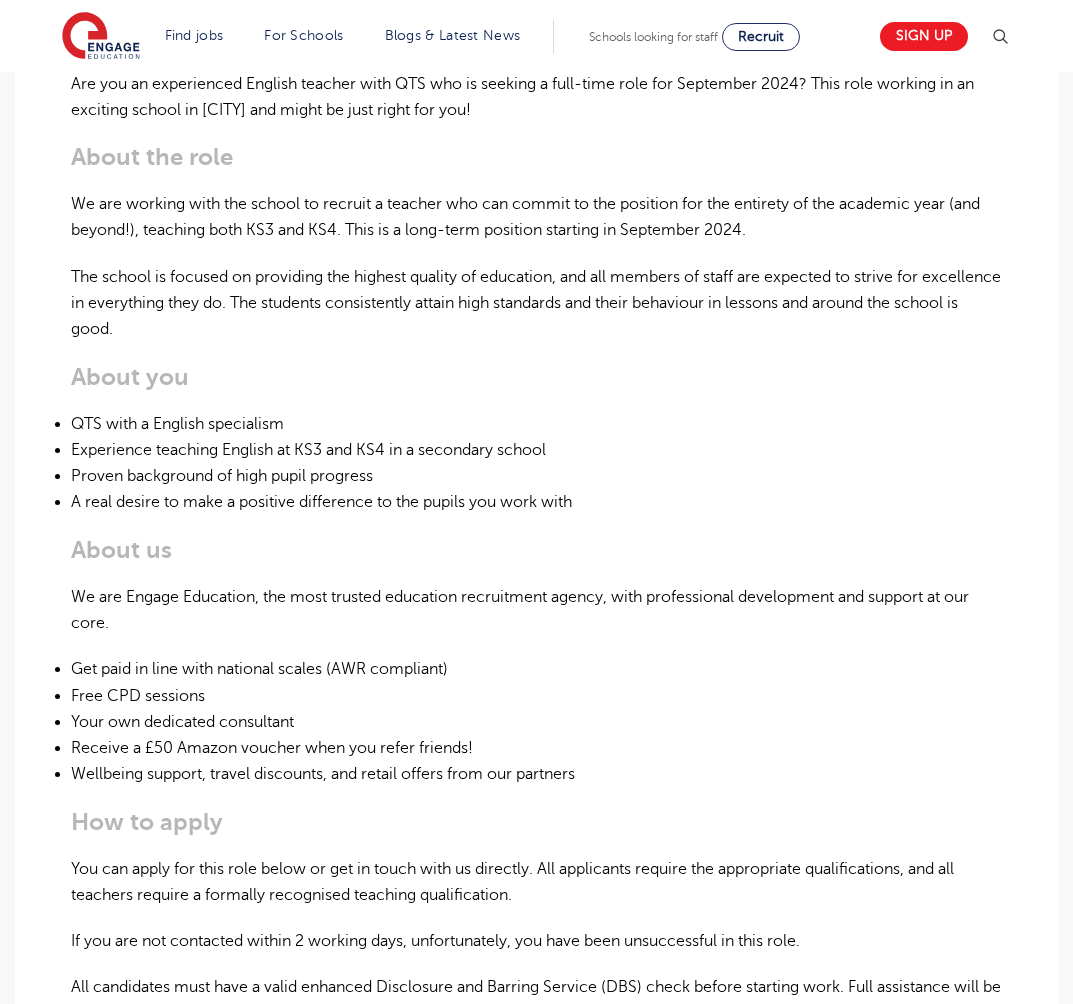 scroll, scrollTop: 460, scrollLeft: 0, axis: vertical 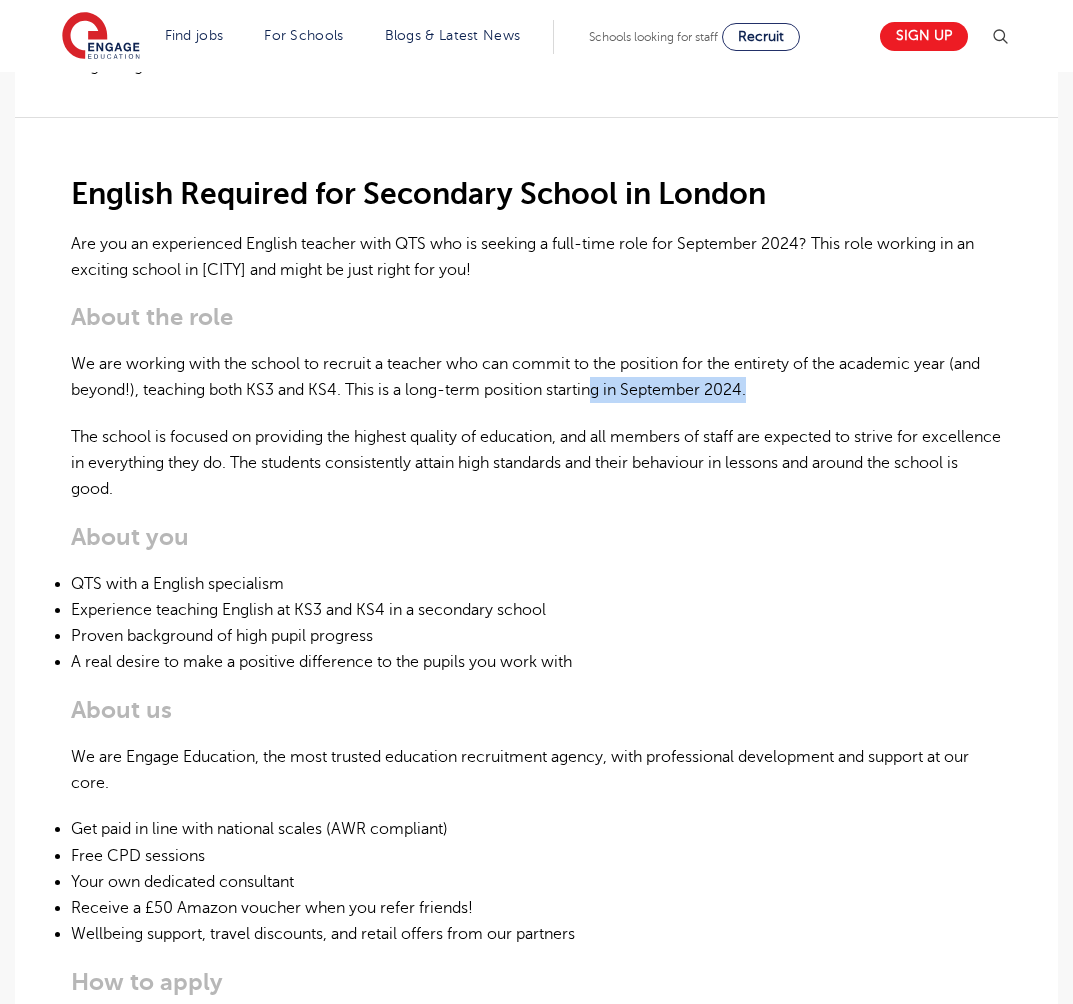 drag, startPoint x: 597, startPoint y: 389, endPoint x: 770, endPoint y: 401, distance: 173.41568 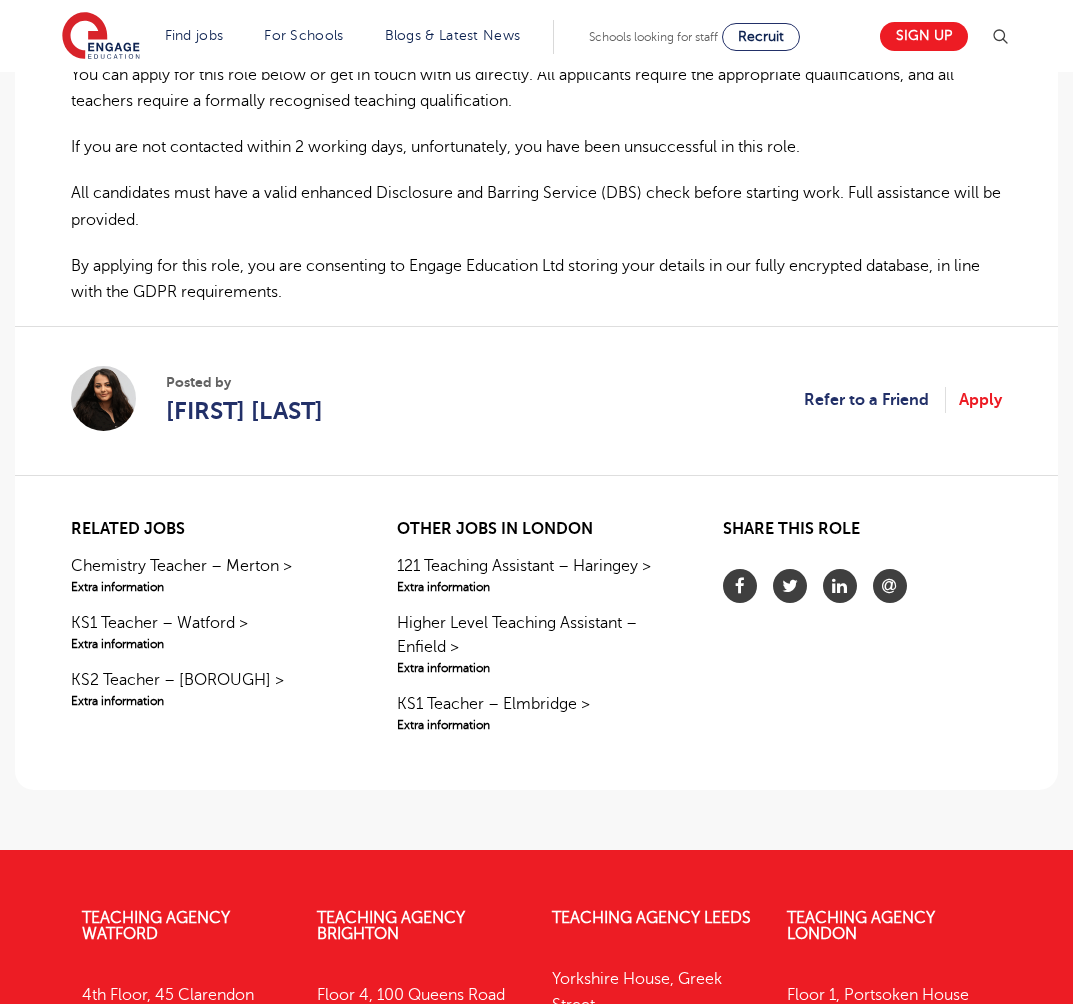 scroll, scrollTop: 1420, scrollLeft: 0, axis: vertical 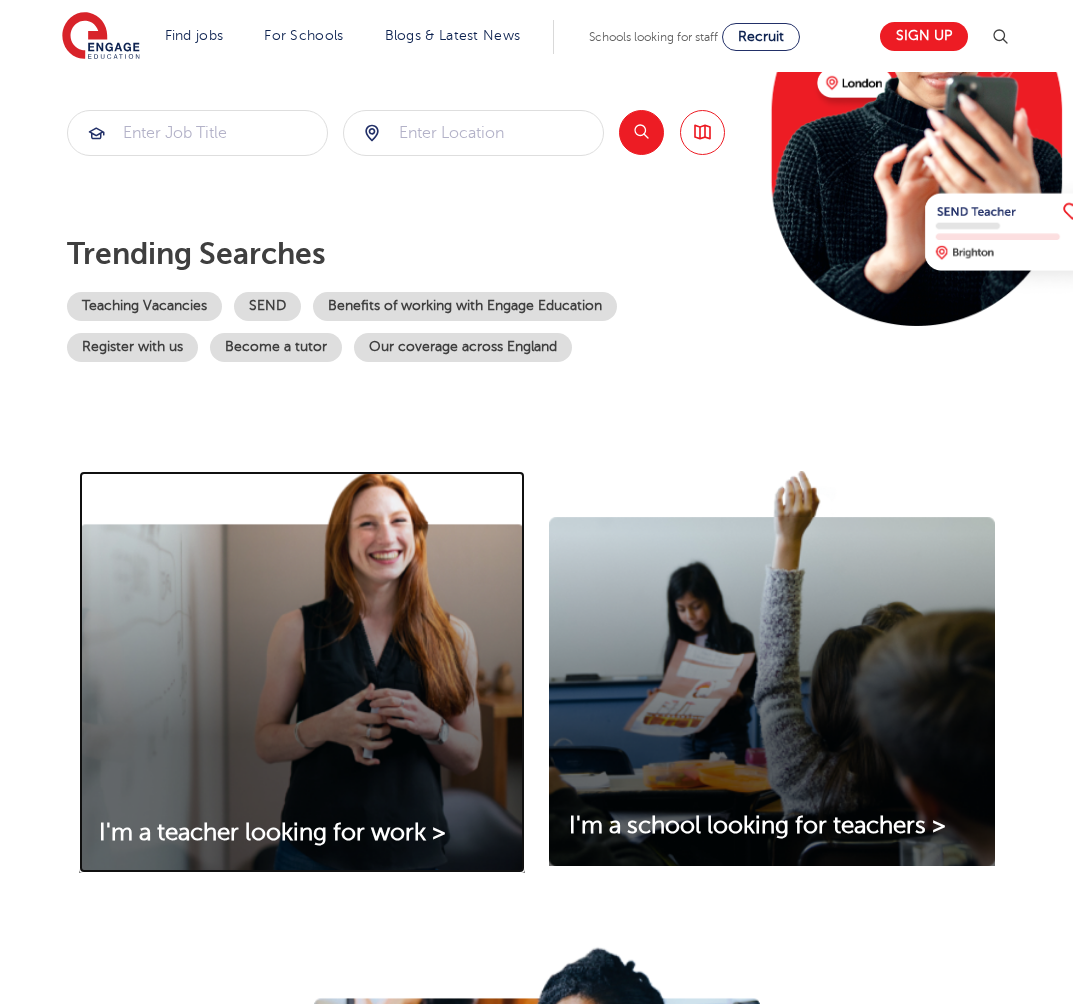 click at bounding box center [302, 672] 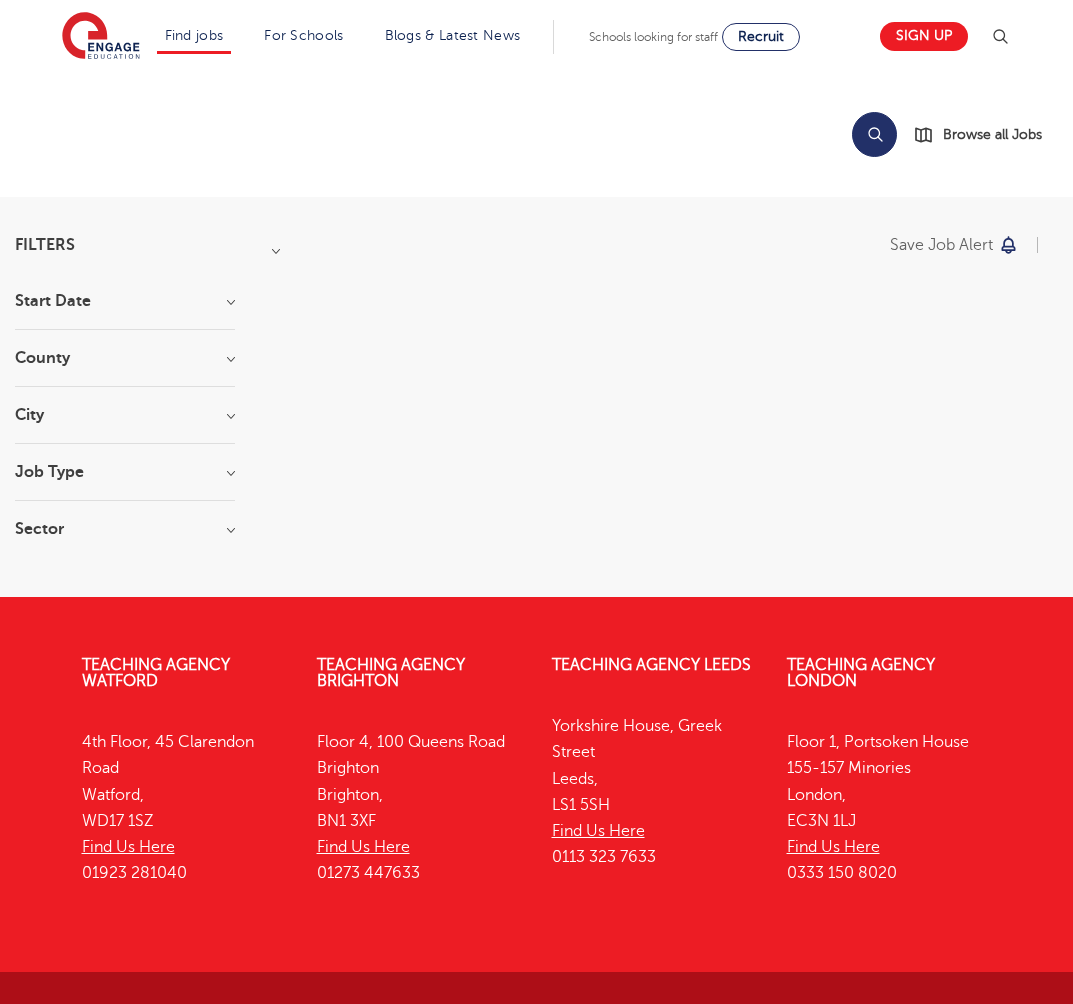 scroll, scrollTop: 0, scrollLeft: 0, axis: both 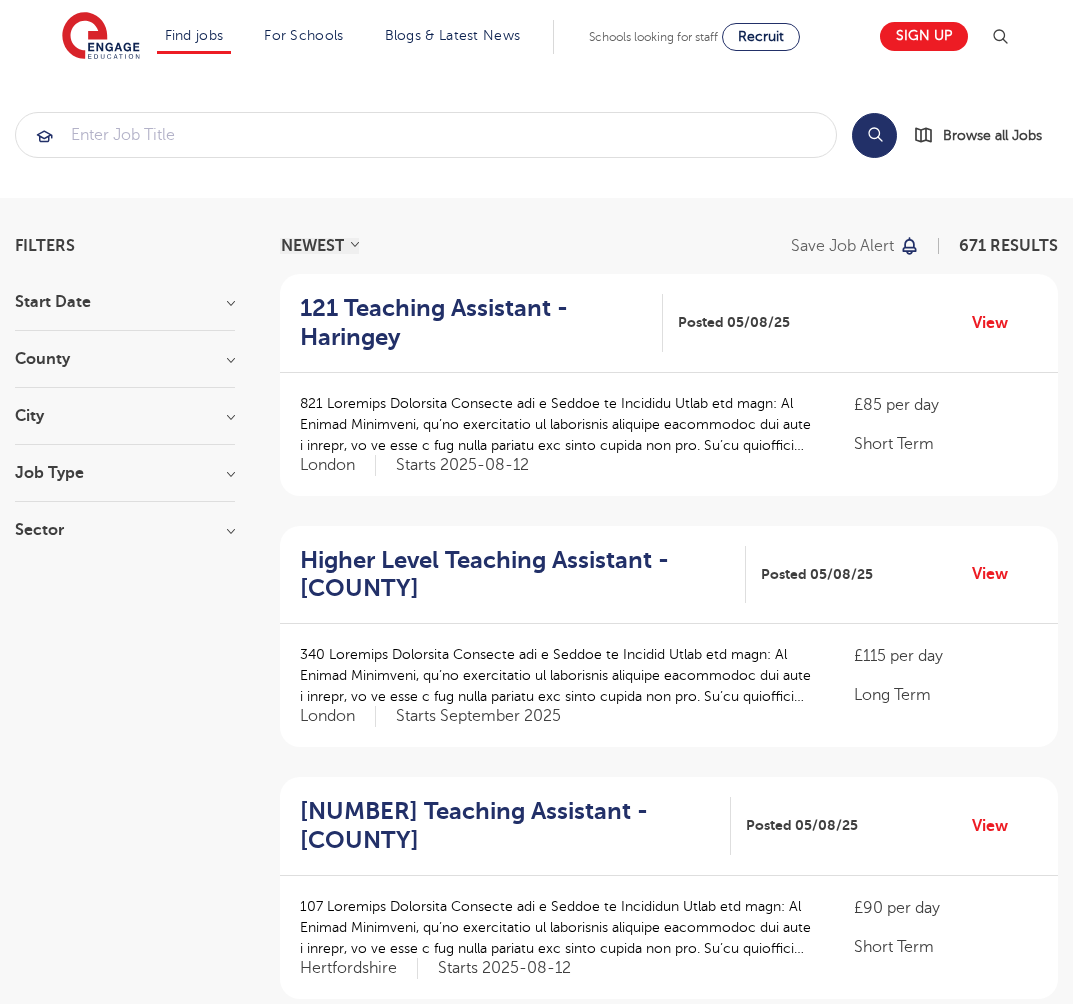 click on "City     [CITY]   [NUMBER]       [CITY]   [NUMBER]       [CITY]   [NUMBER]       [CITY]   [NUMBER]       [CITY]   [NUMBER]   Show more" at bounding box center (125, 426) 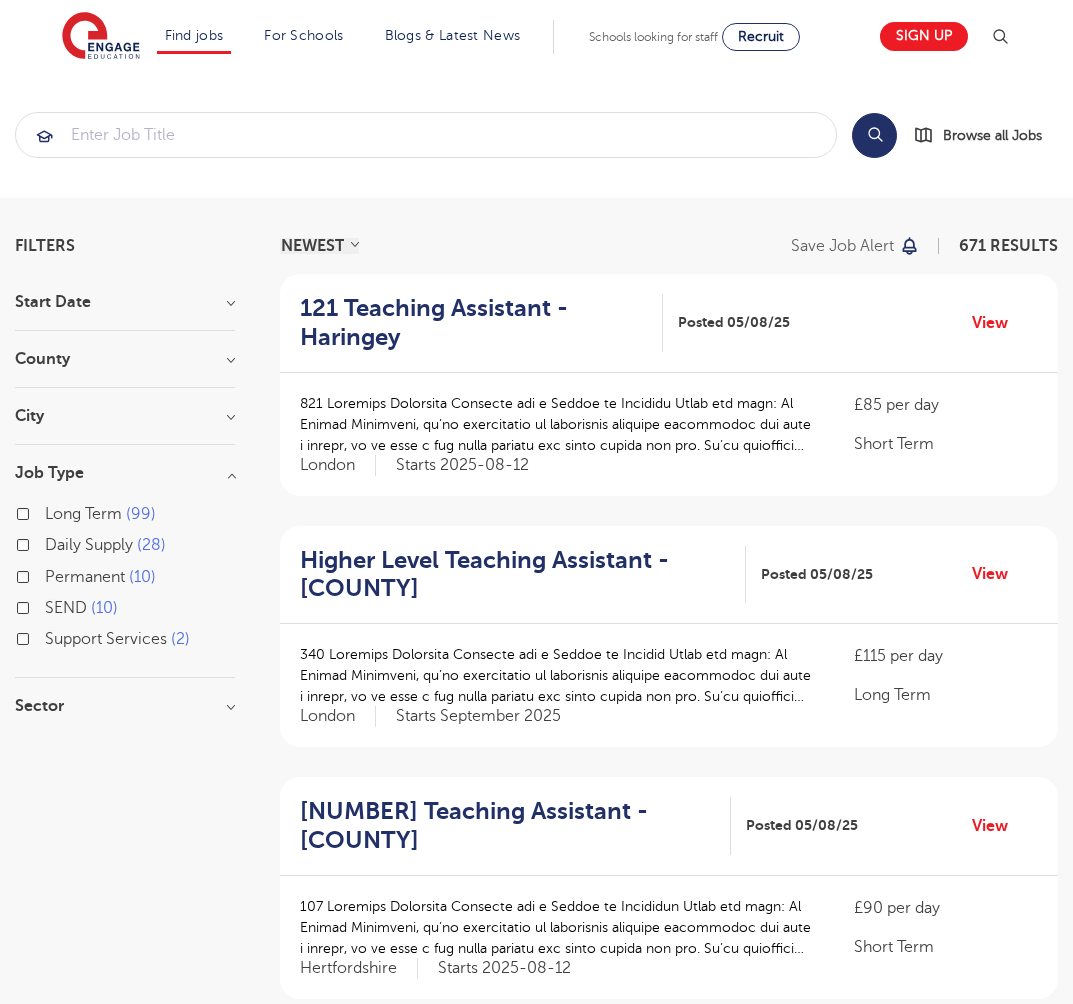 click on "Permanent   10" at bounding box center (125, 579) 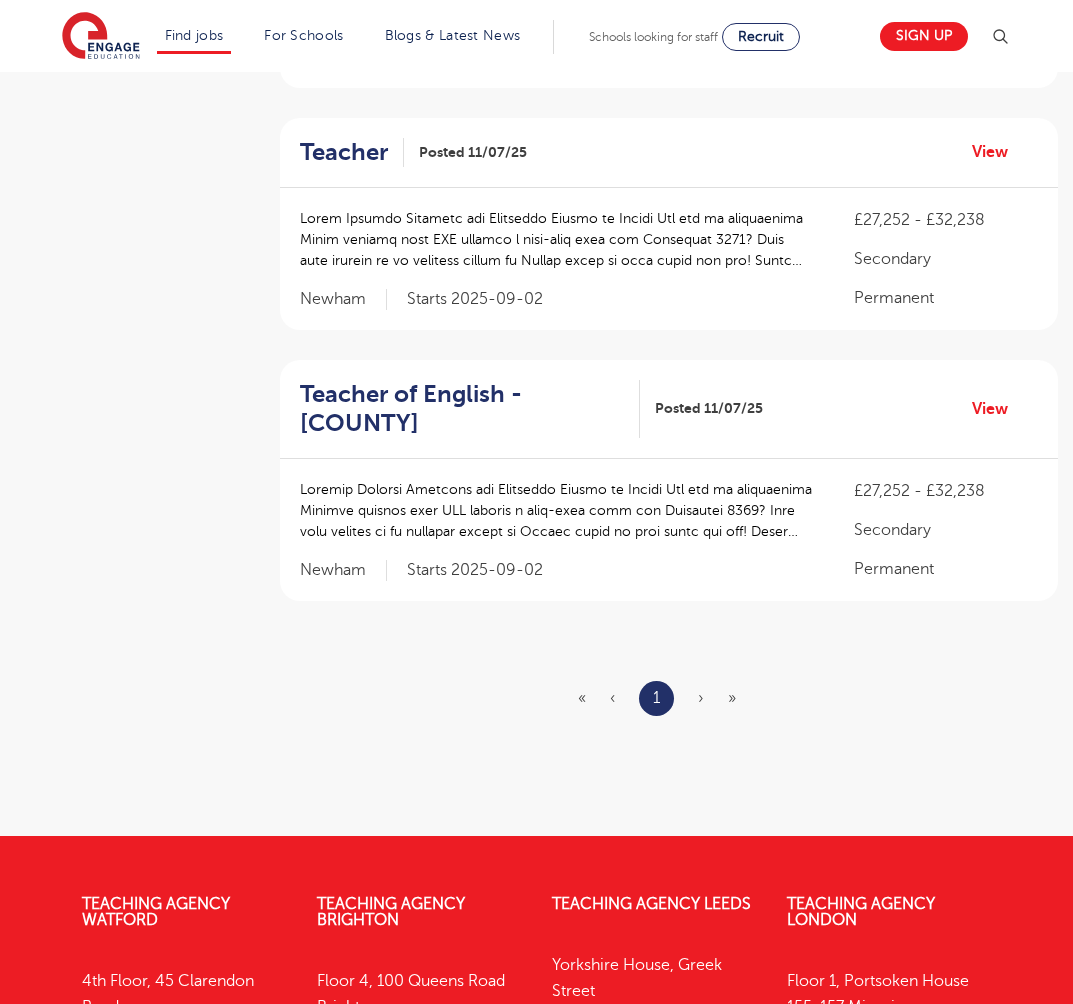 scroll, scrollTop: 2147, scrollLeft: 0, axis: vertical 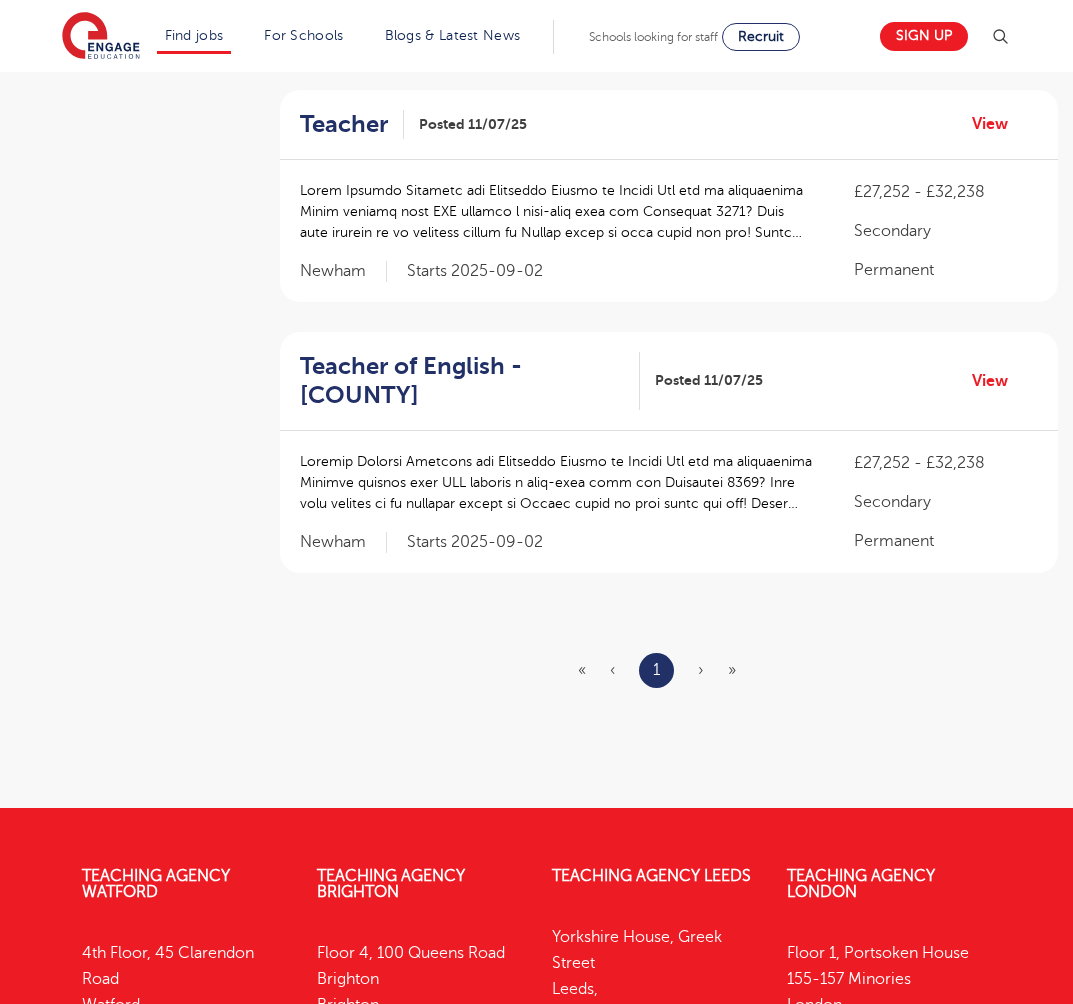 click on "›" at bounding box center (701, 670) 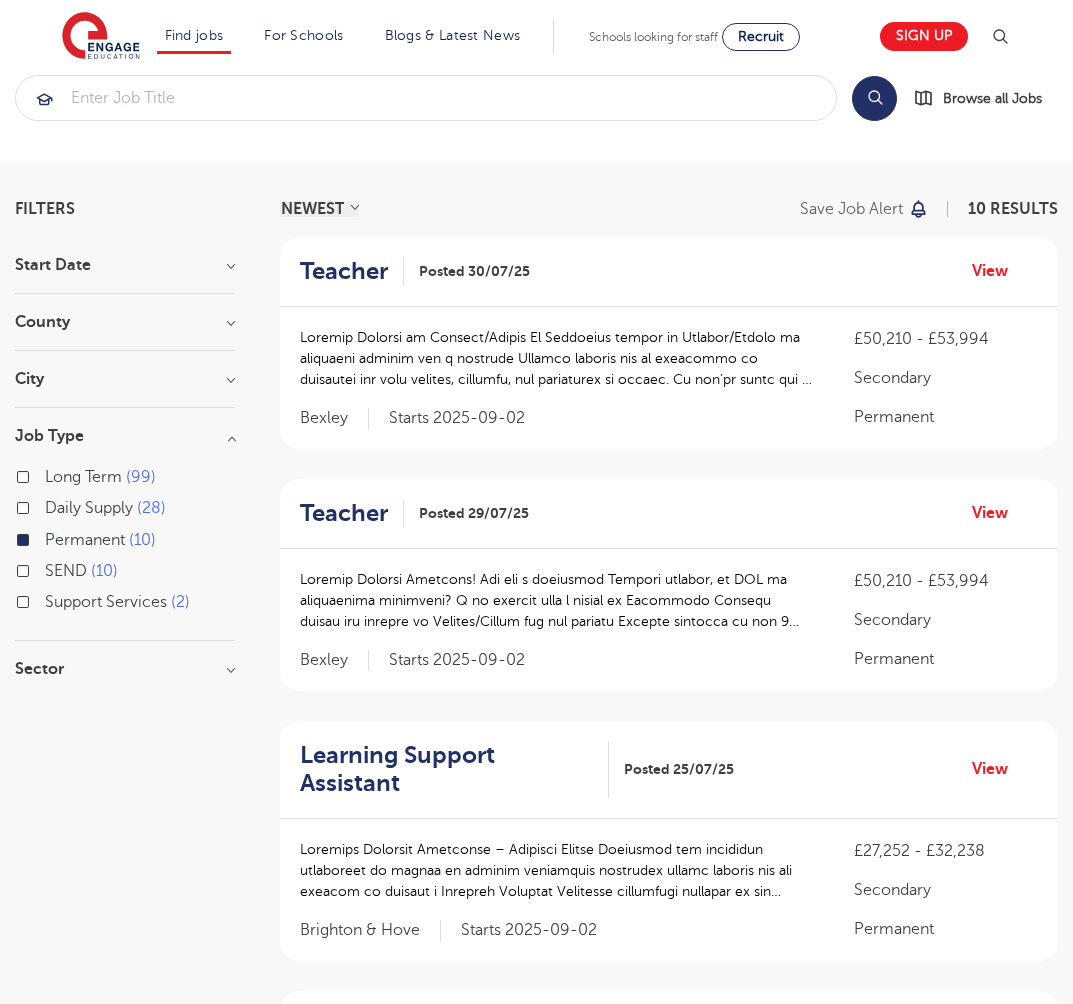 scroll, scrollTop: 0, scrollLeft: 0, axis: both 